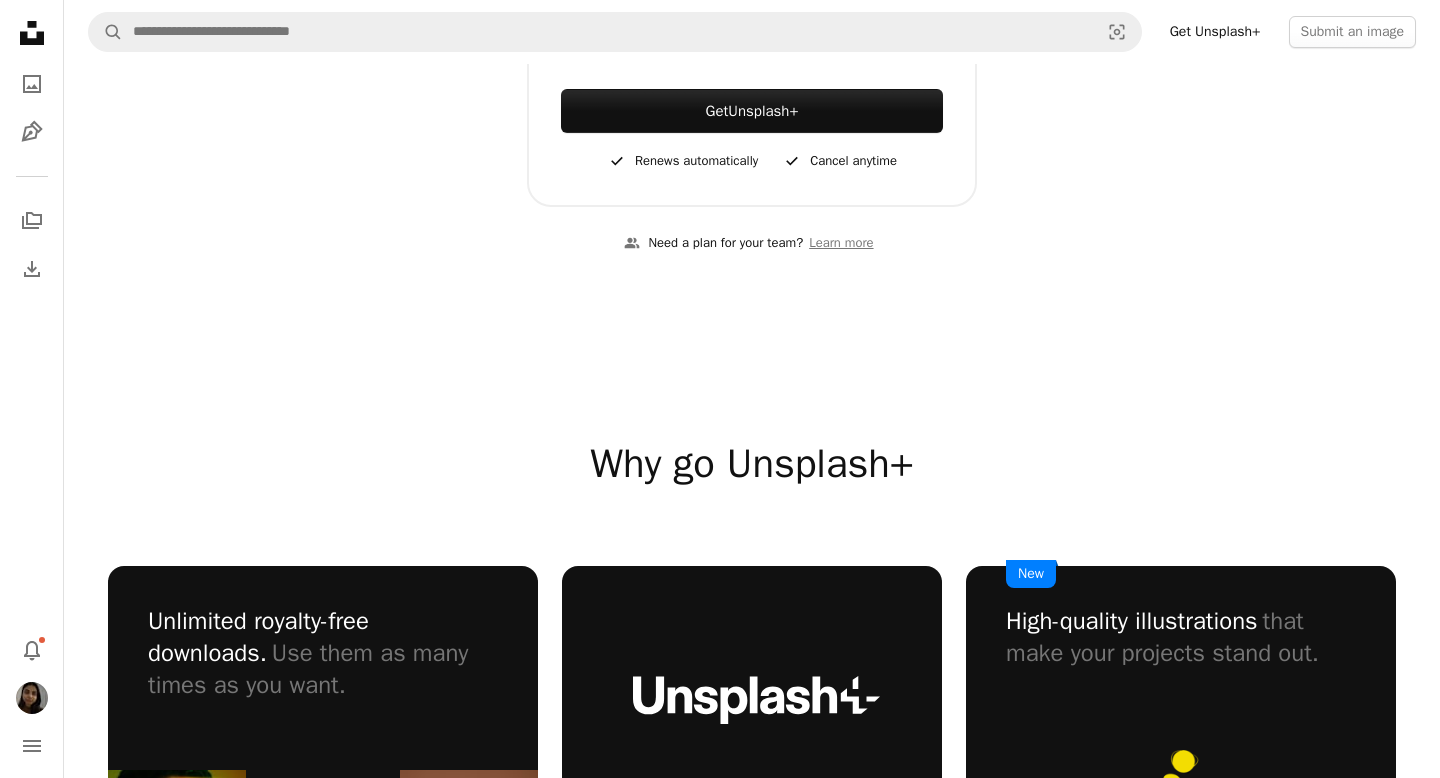 scroll, scrollTop: 858, scrollLeft: 0, axis: vertical 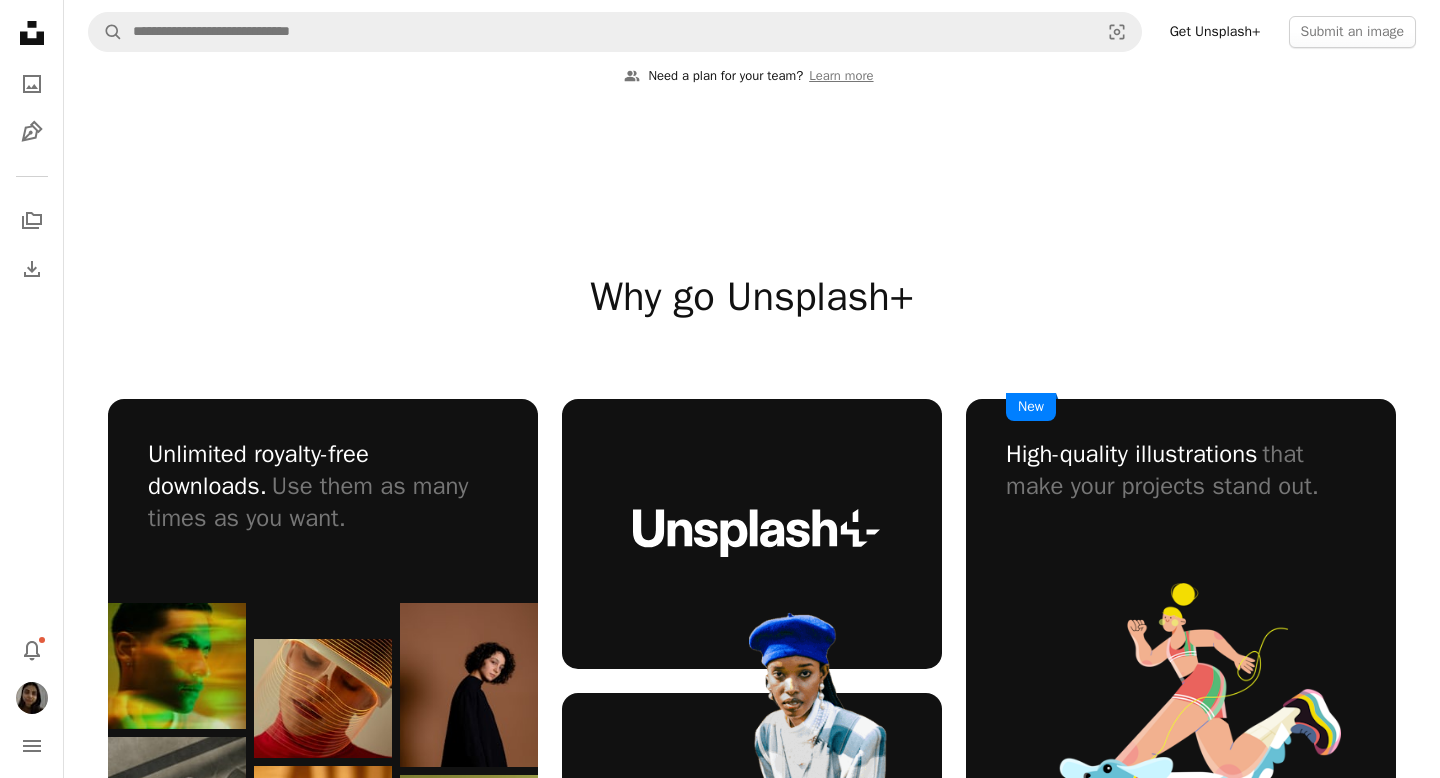 click on "Unsplash logo Unsplash Home" 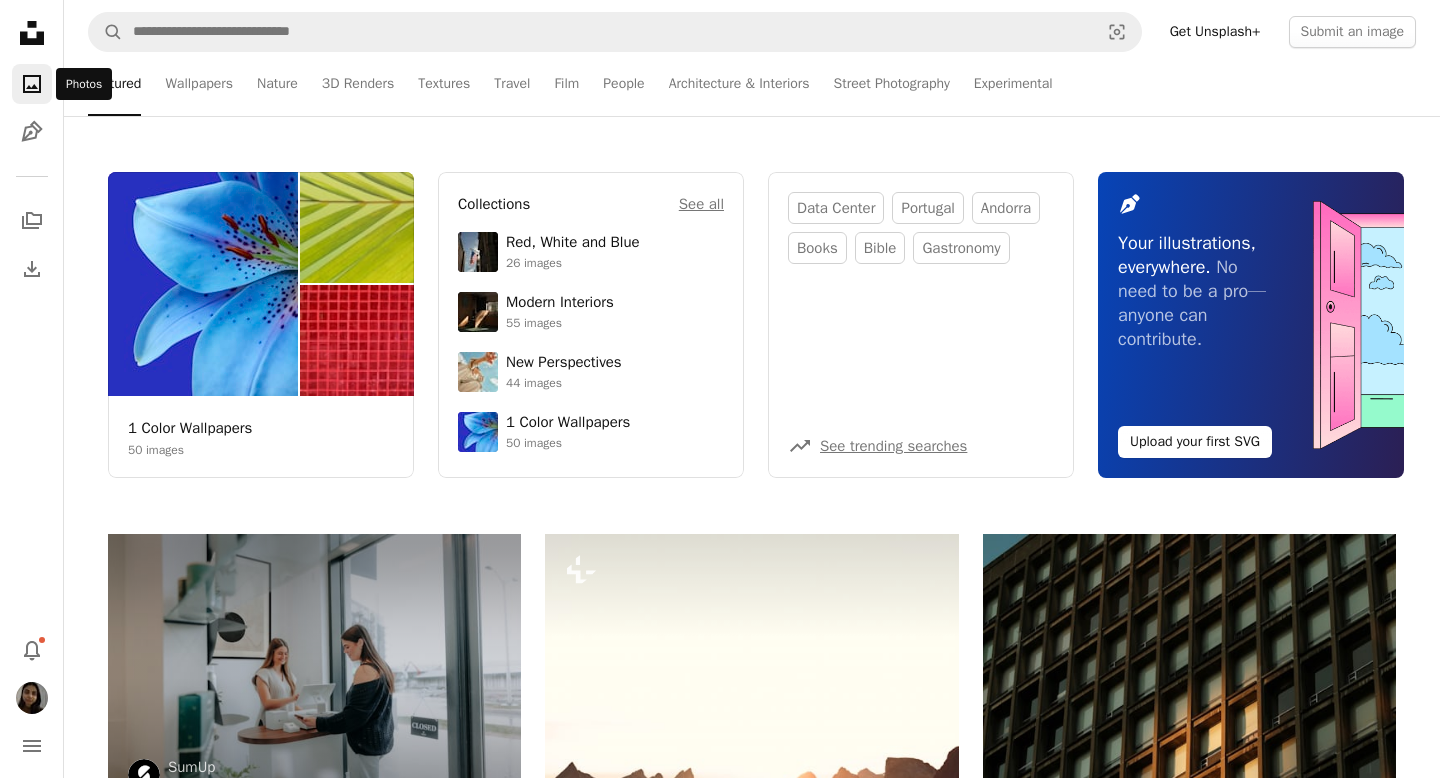 click on "A photo" 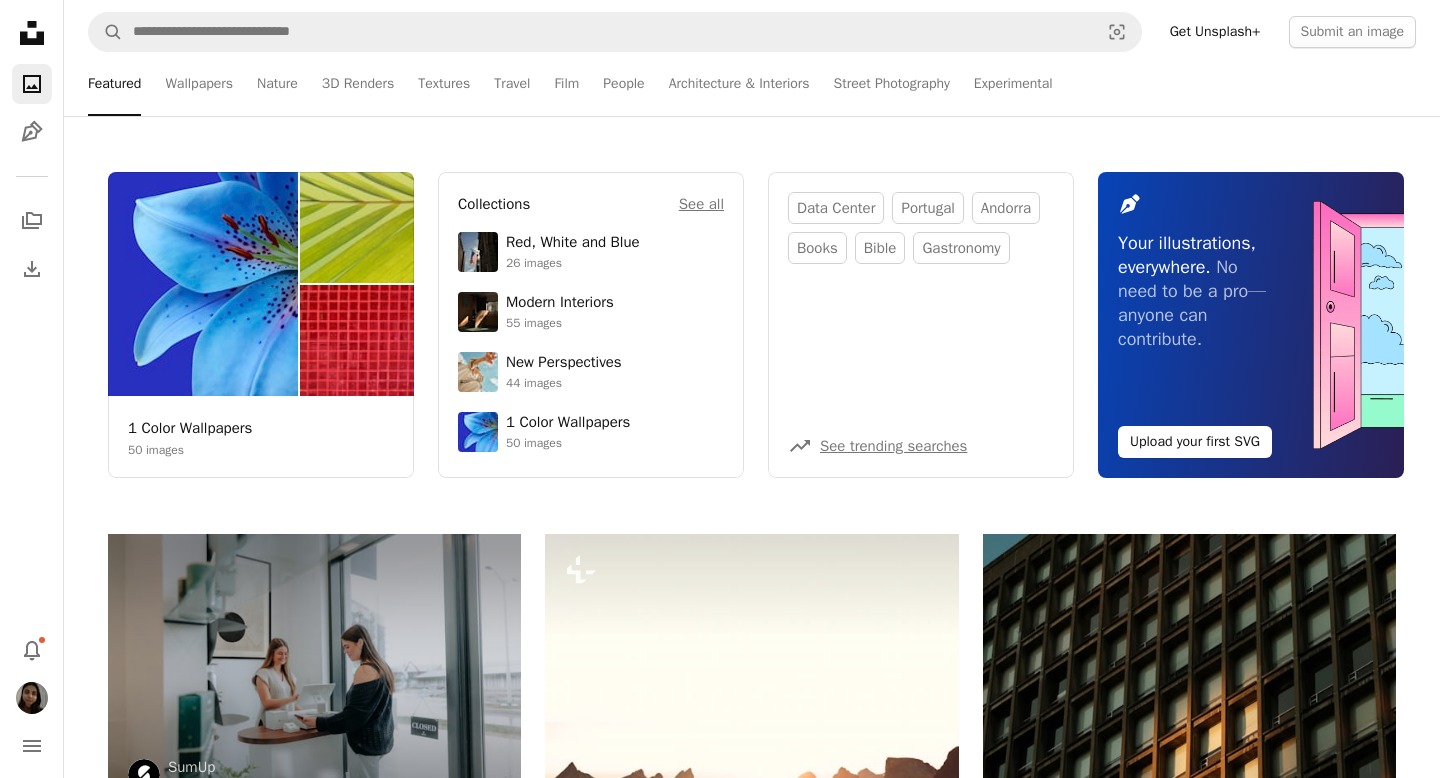 click on "A photo" 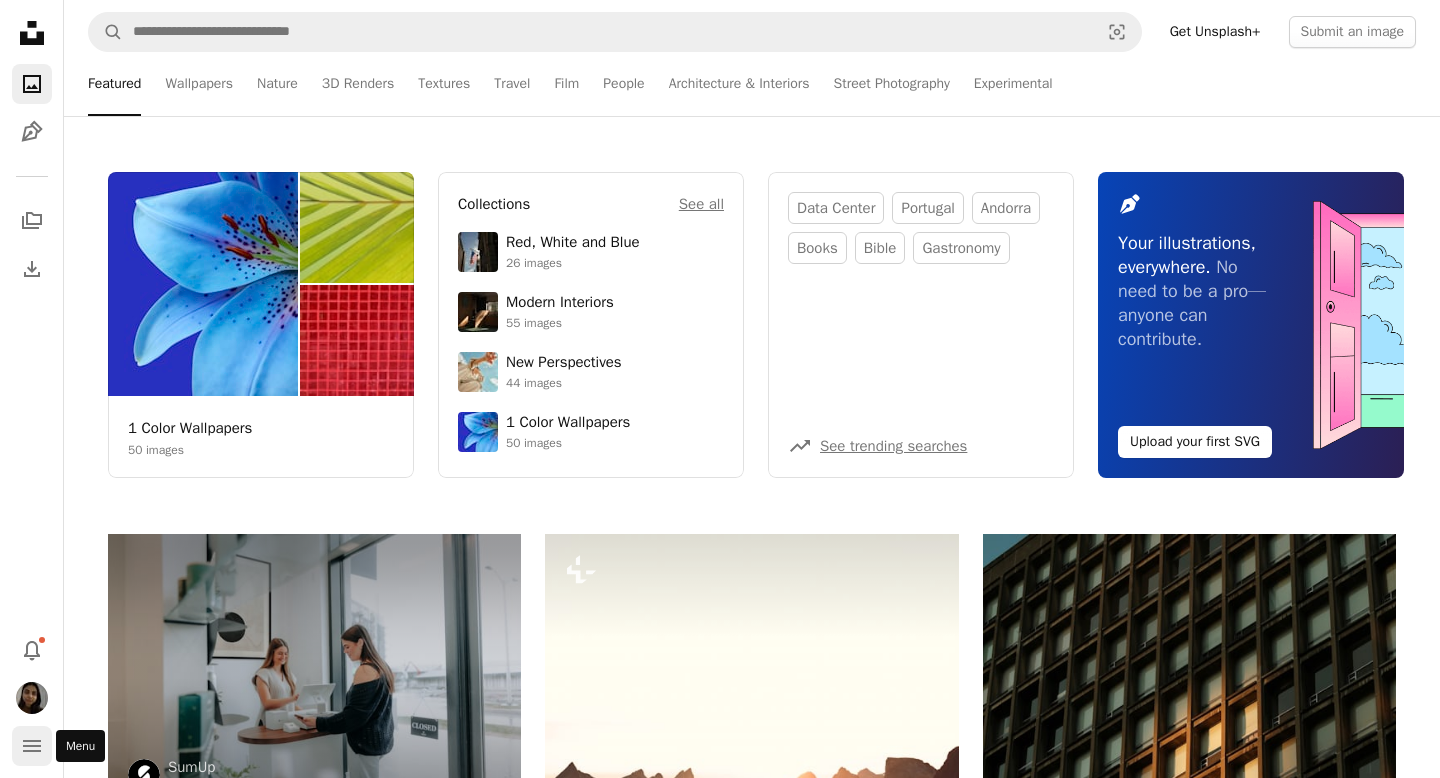 click on "navigation menu" at bounding box center [32, 746] 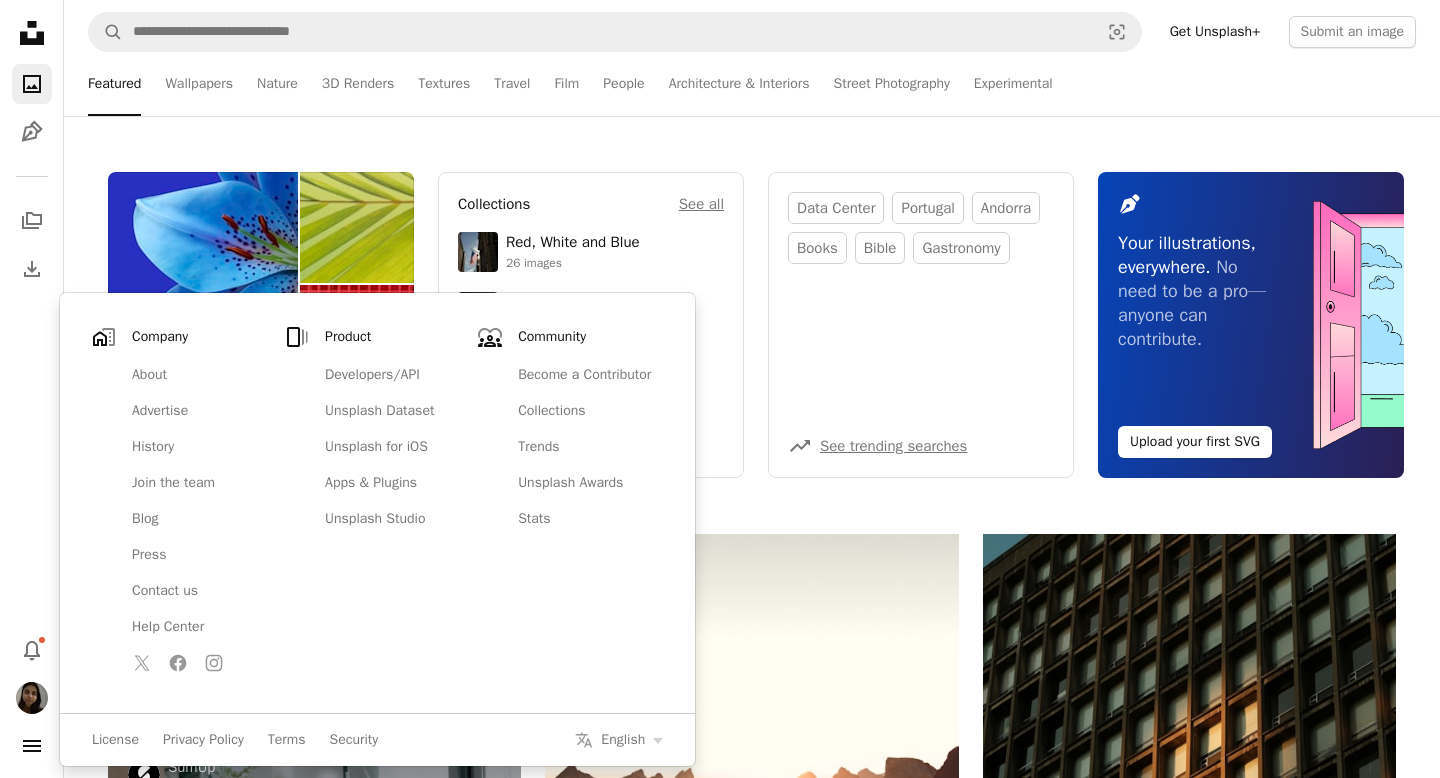 click on "Unsplash logo Unsplash Home A photo Pen Tool A stack of folders Download Photos Chevron down Bell navigation menu" at bounding box center (32, 389) 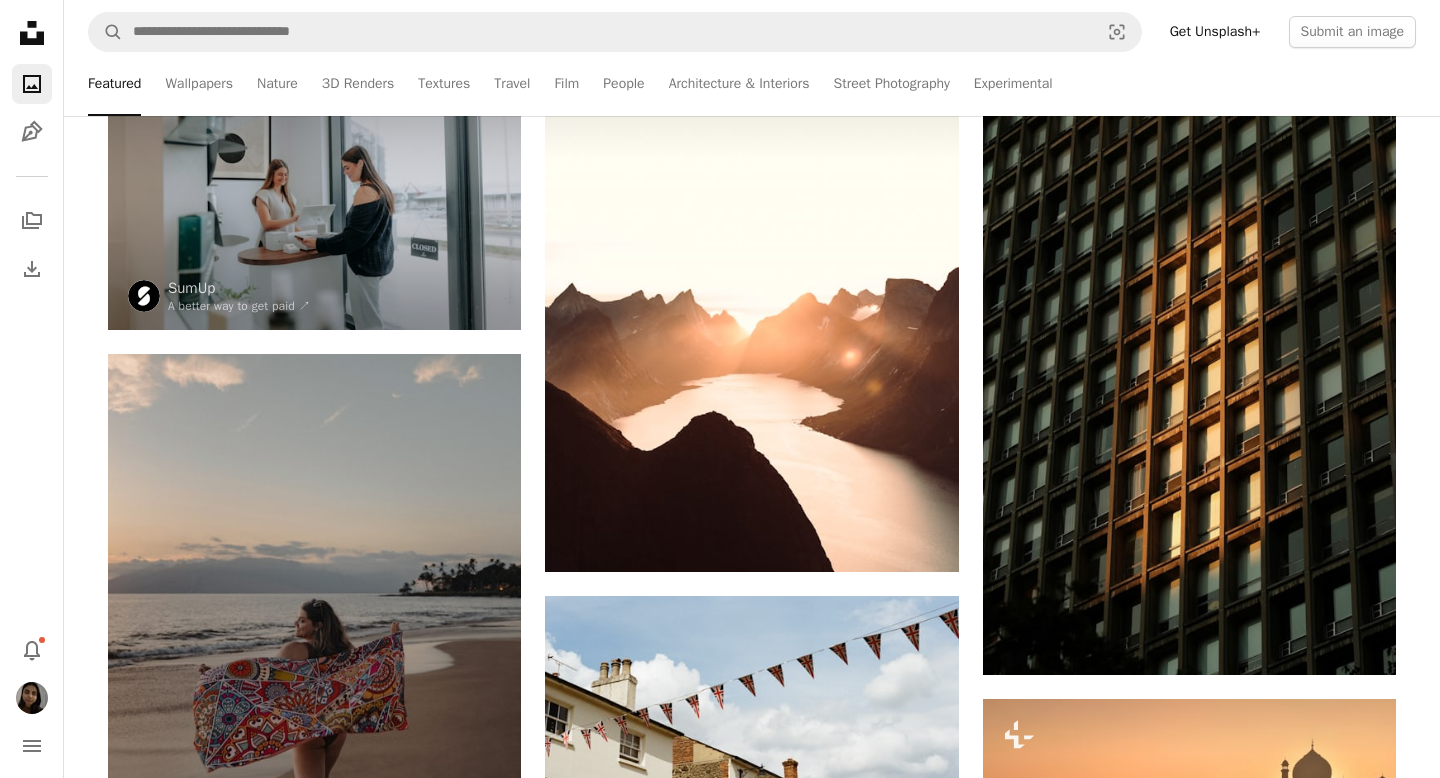 scroll, scrollTop: 610, scrollLeft: 0, axis: vertical 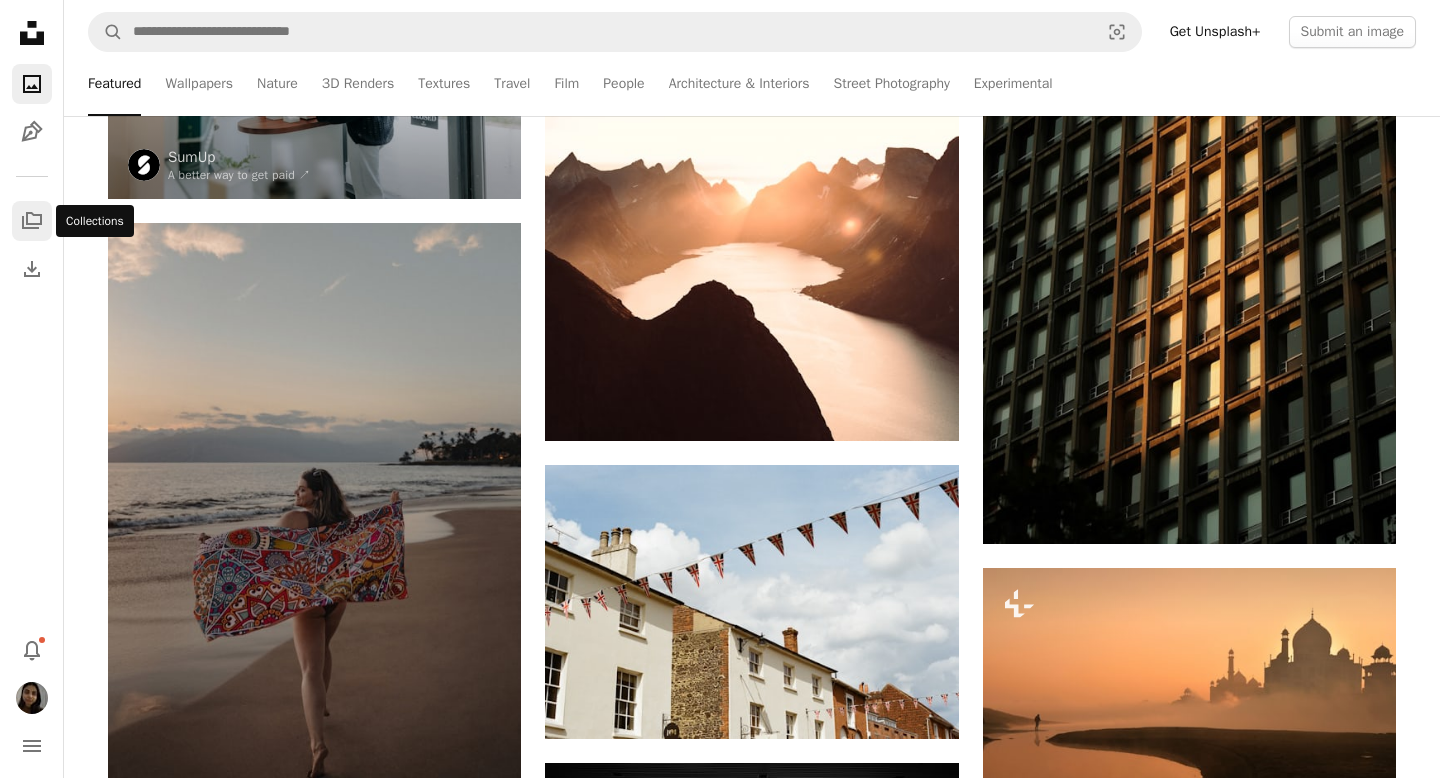 click 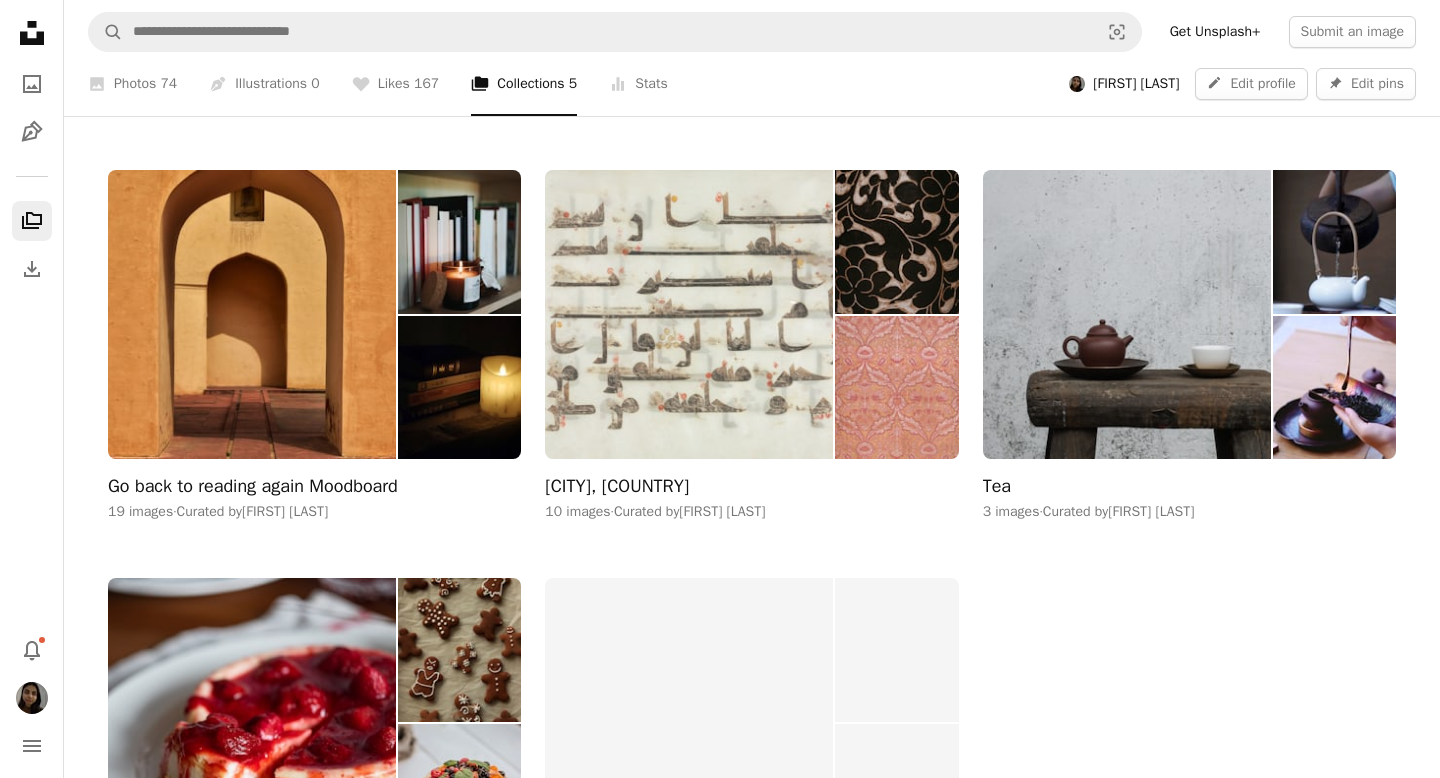 scroll, scrollTop: 371, scrollLeft: 0, axis: vertical 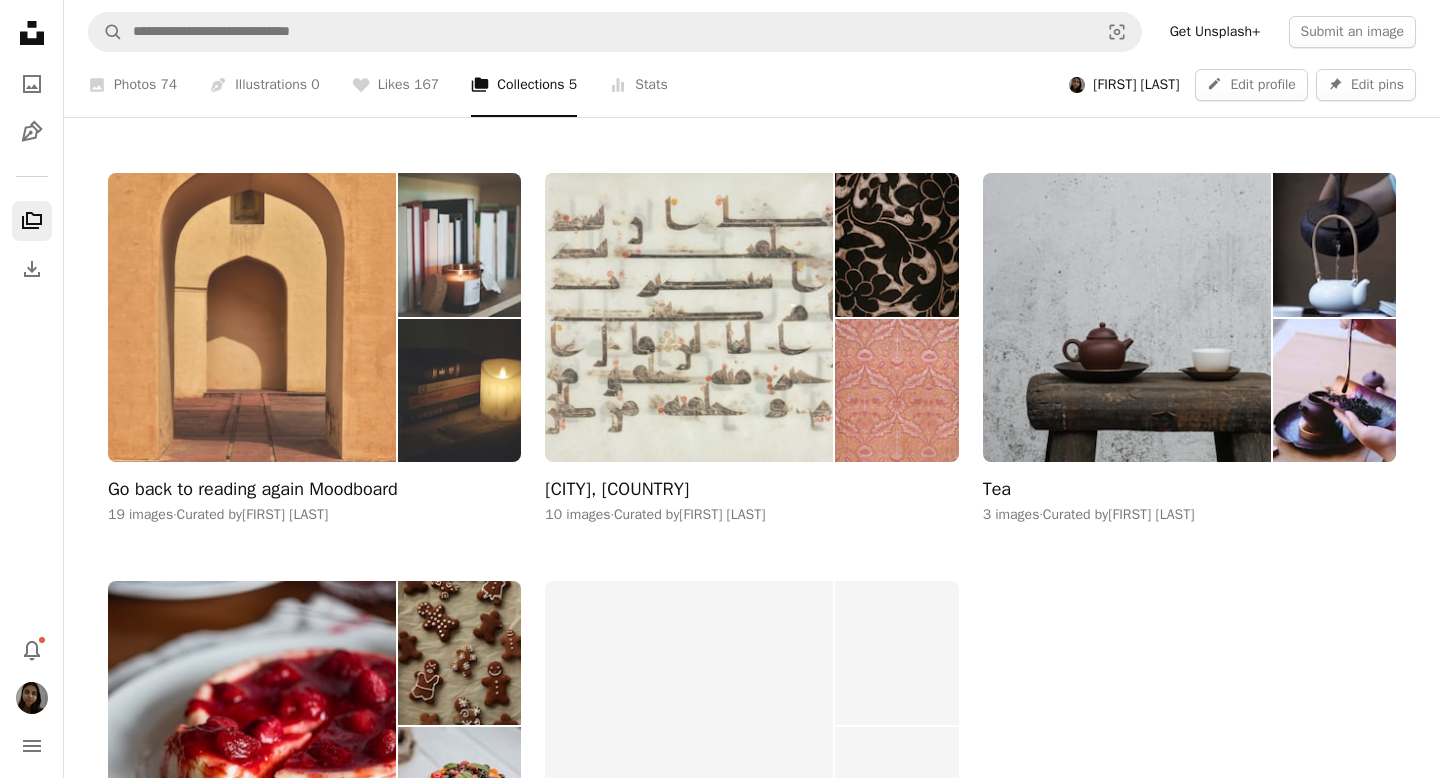 click at bounding box center [252, 317] 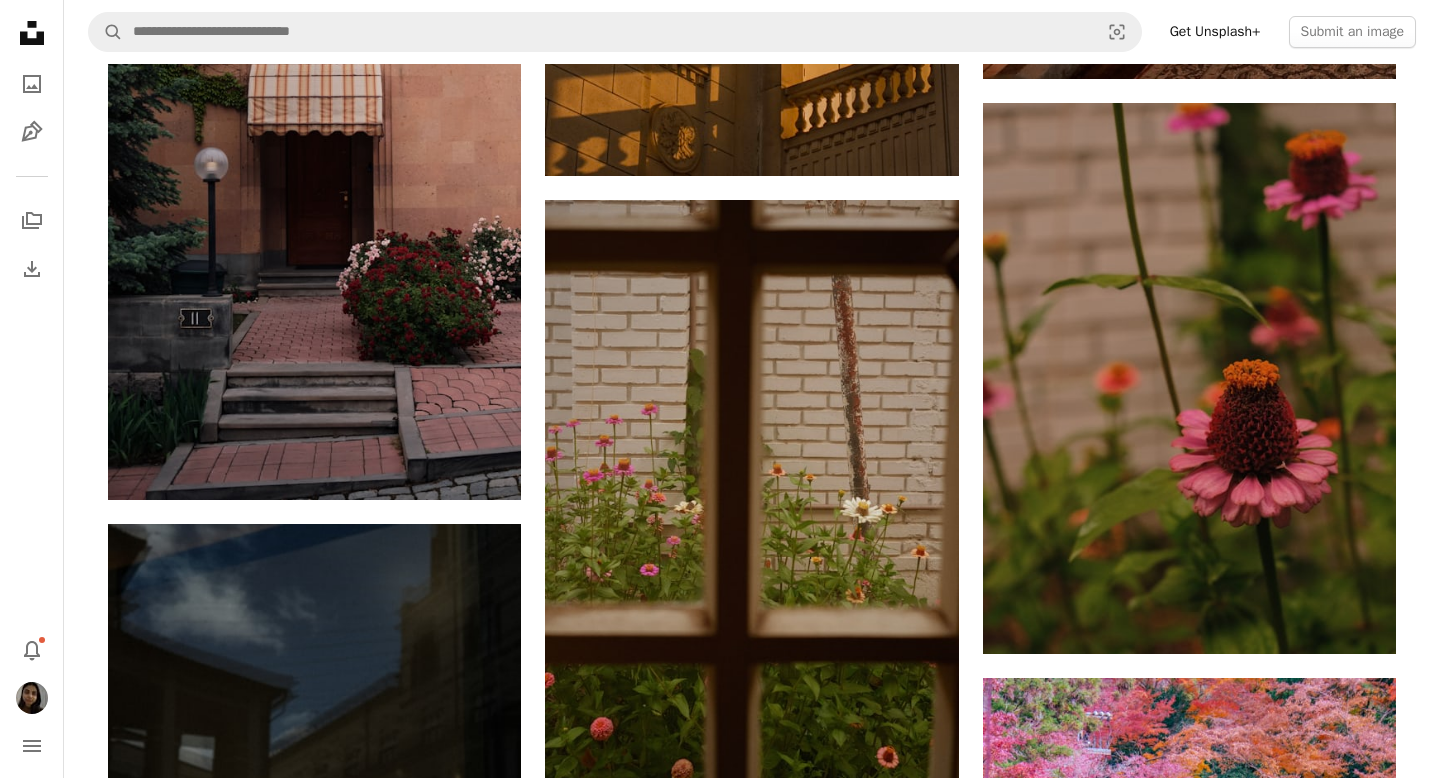 scroll, scrollTop: 1869, scrollLeft: 0, axis: vertical 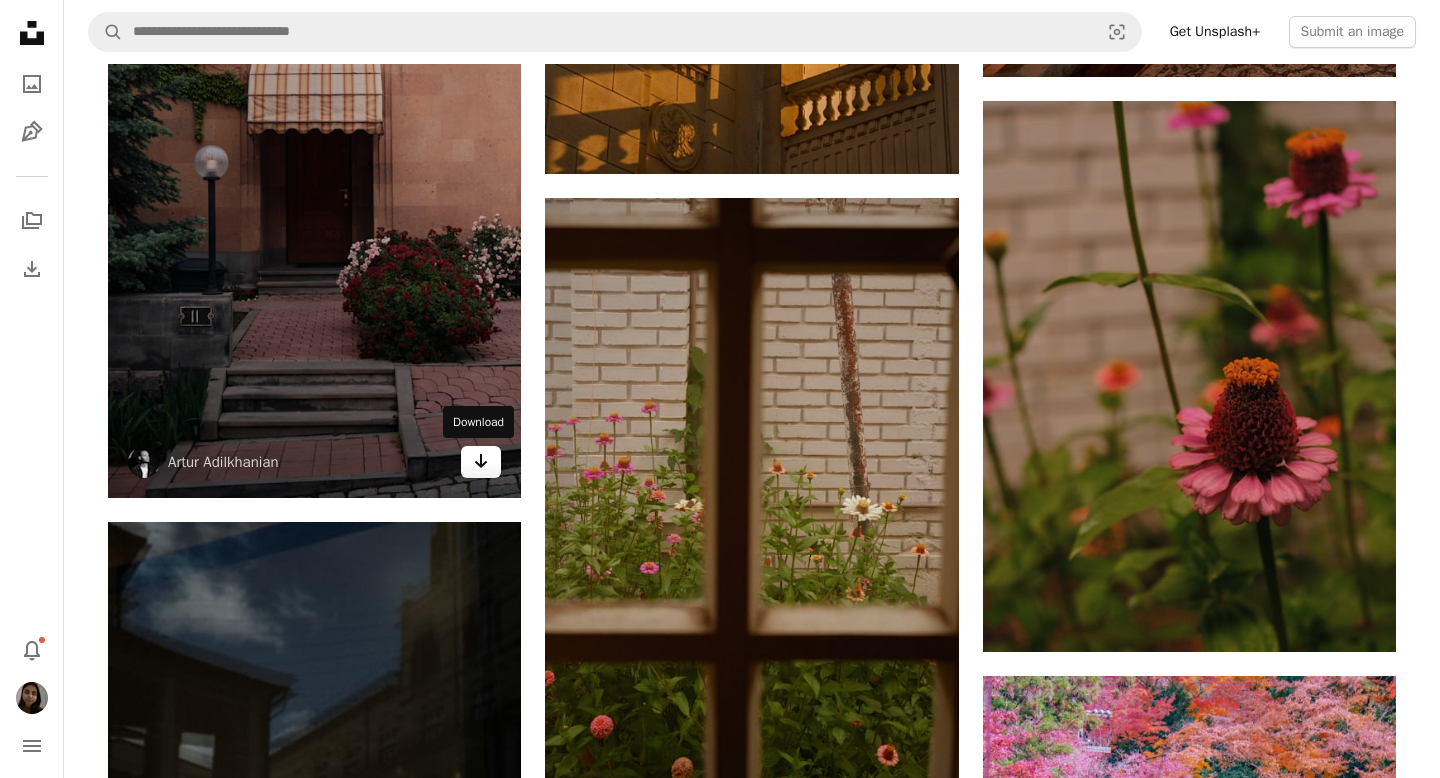 click on "Arrow pointing down" at bounding box center (481, 462) 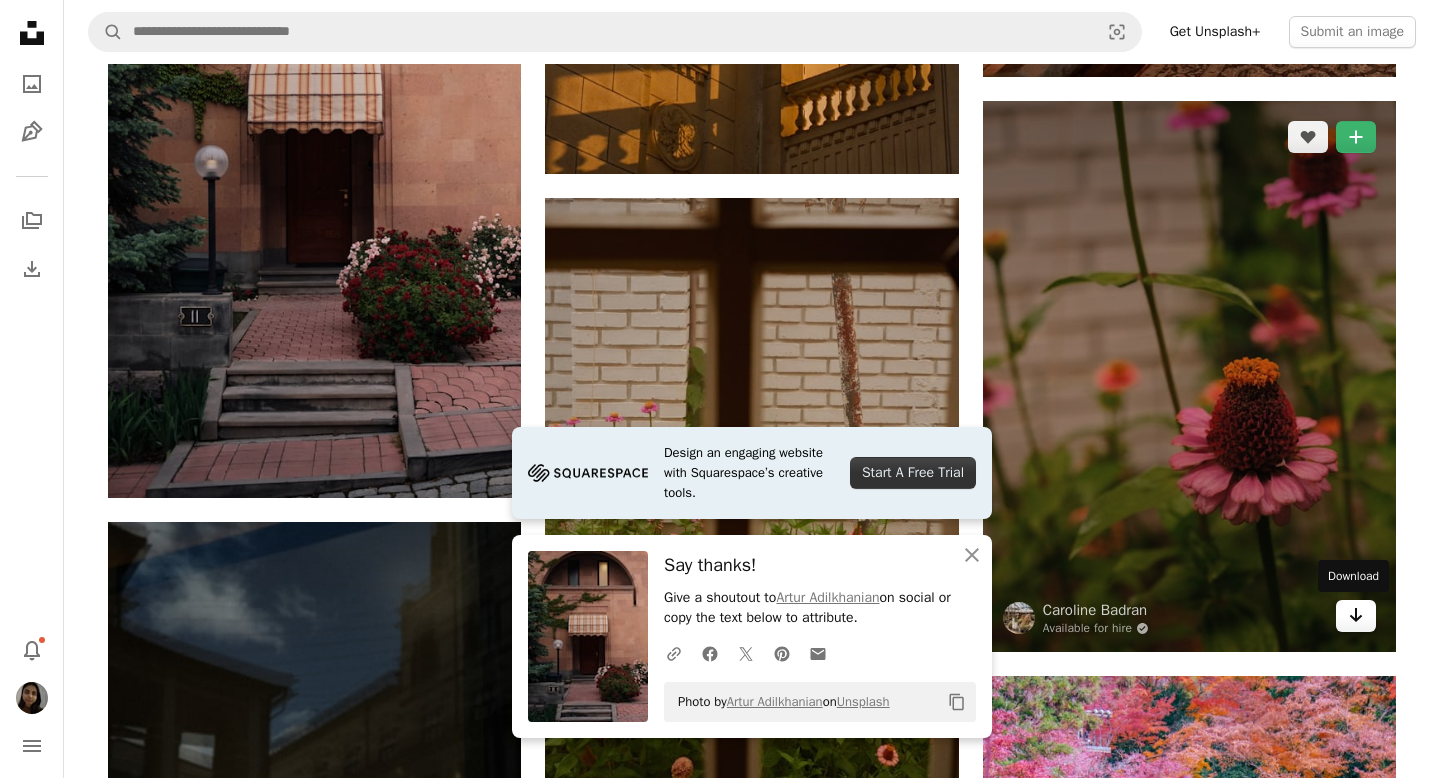 click 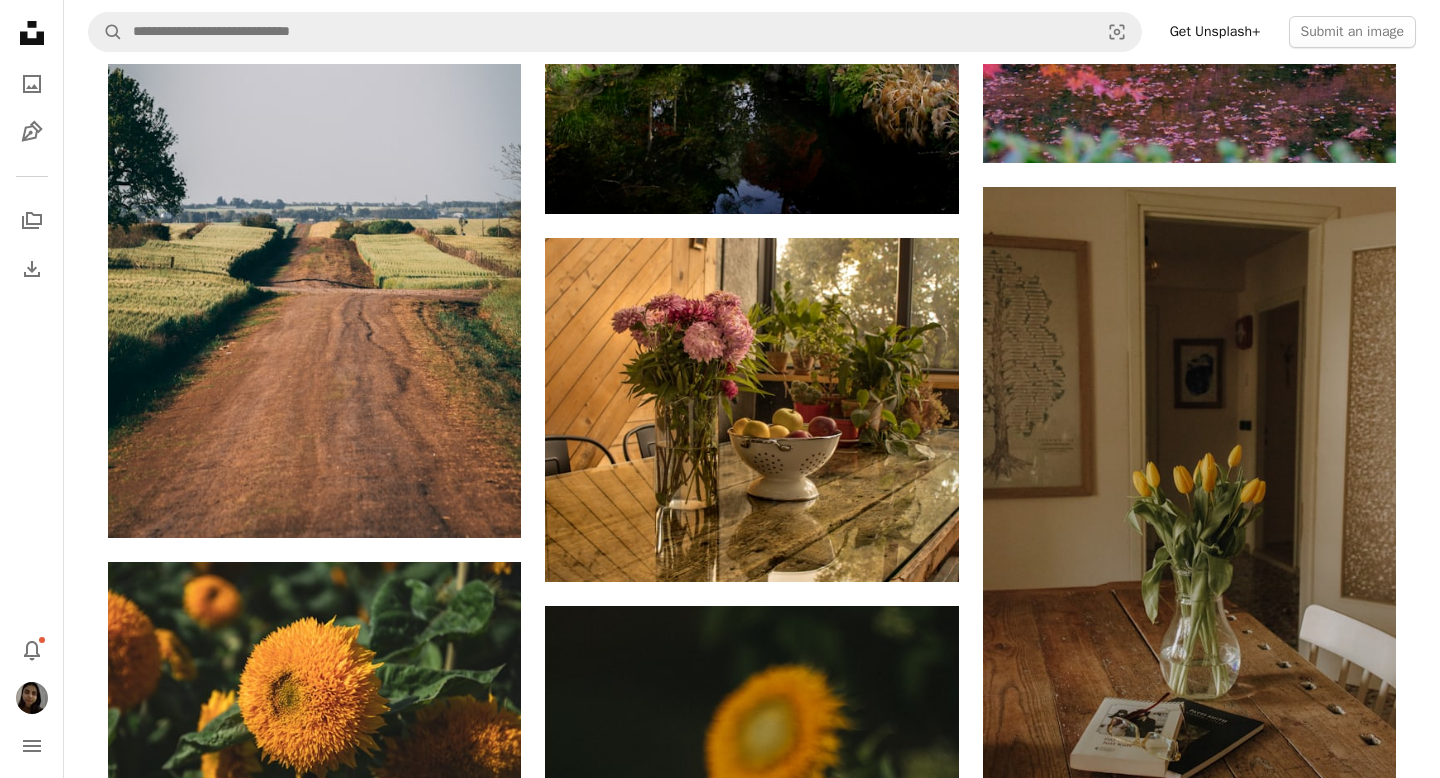 scroll, scrollTop: 3305, scrollLeft: 0, axis: vertical 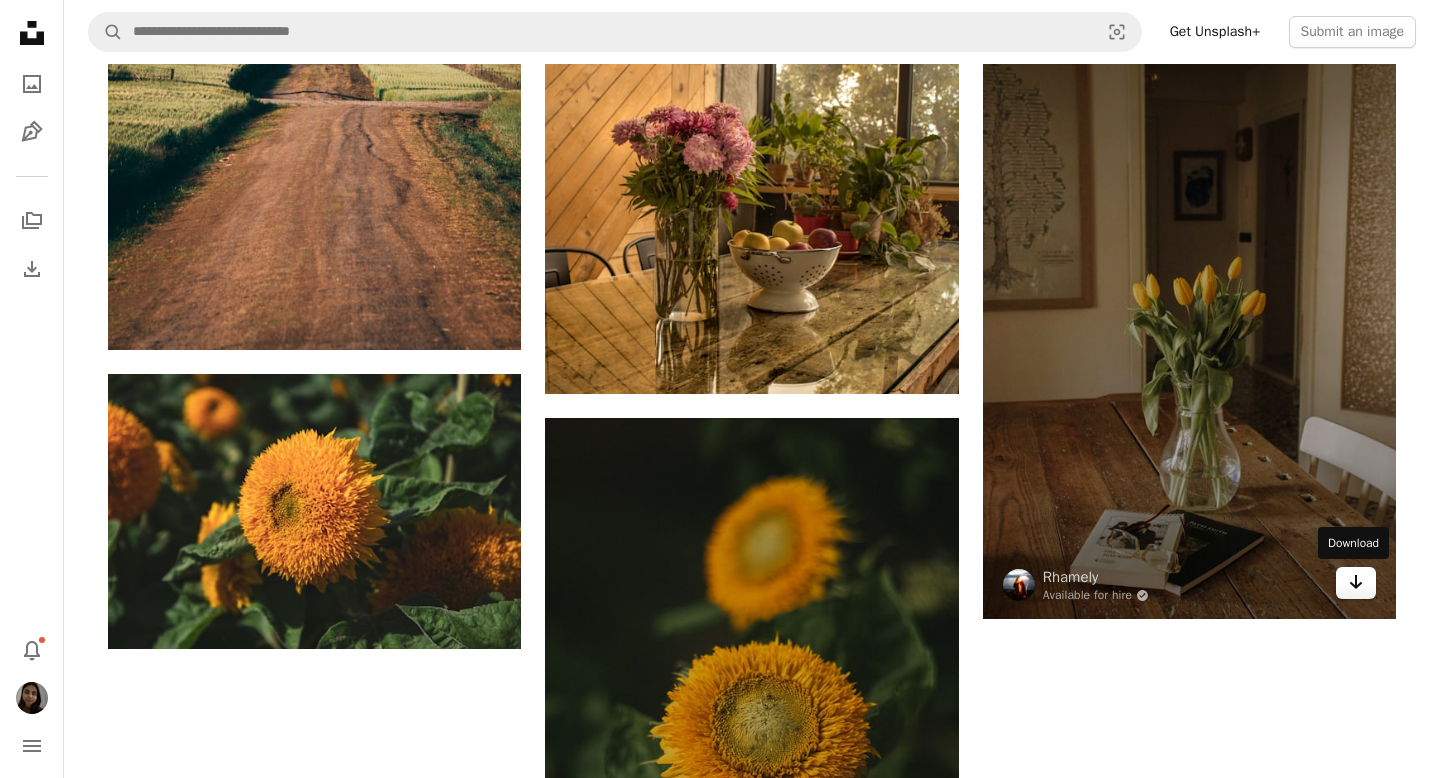 click on "Arrow pointing down" 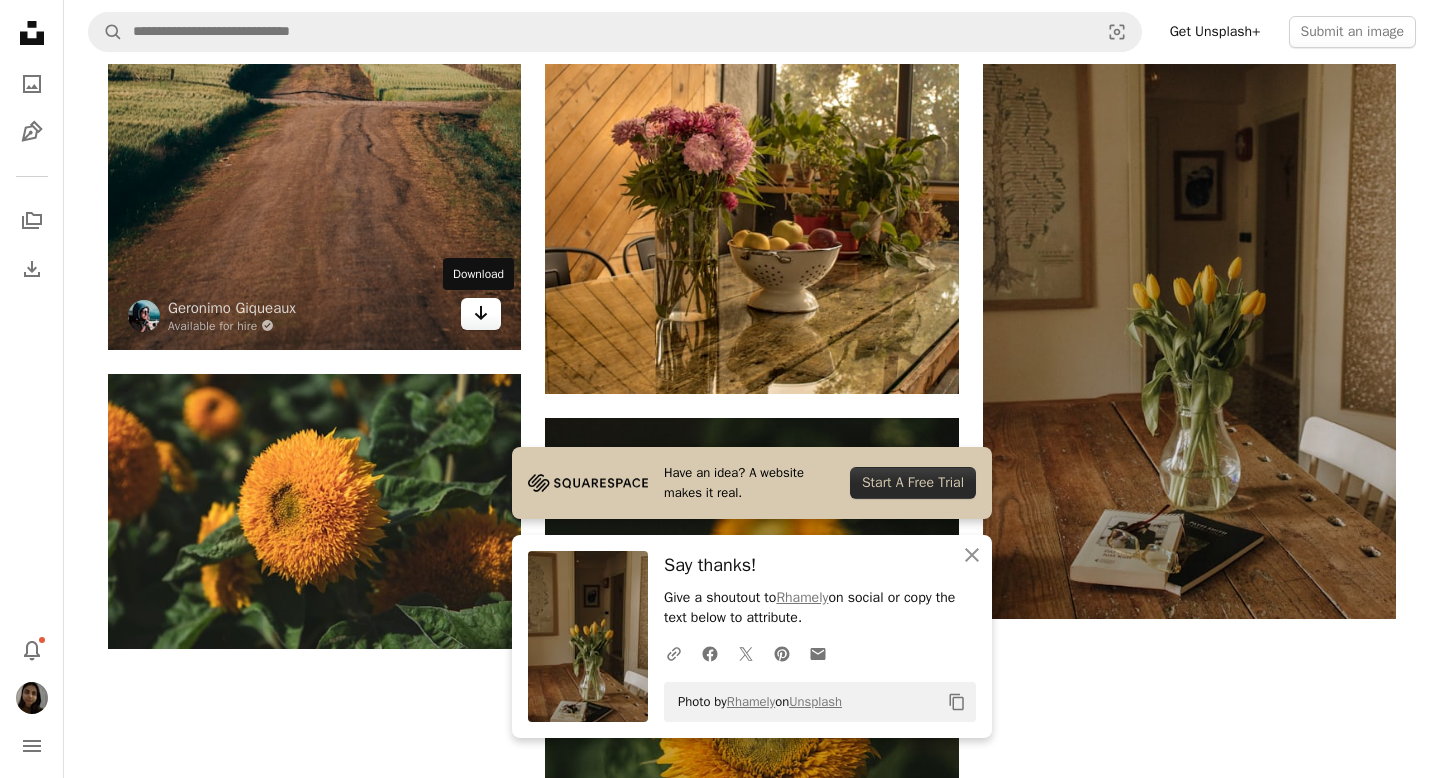 click on "Arrow pointing down" 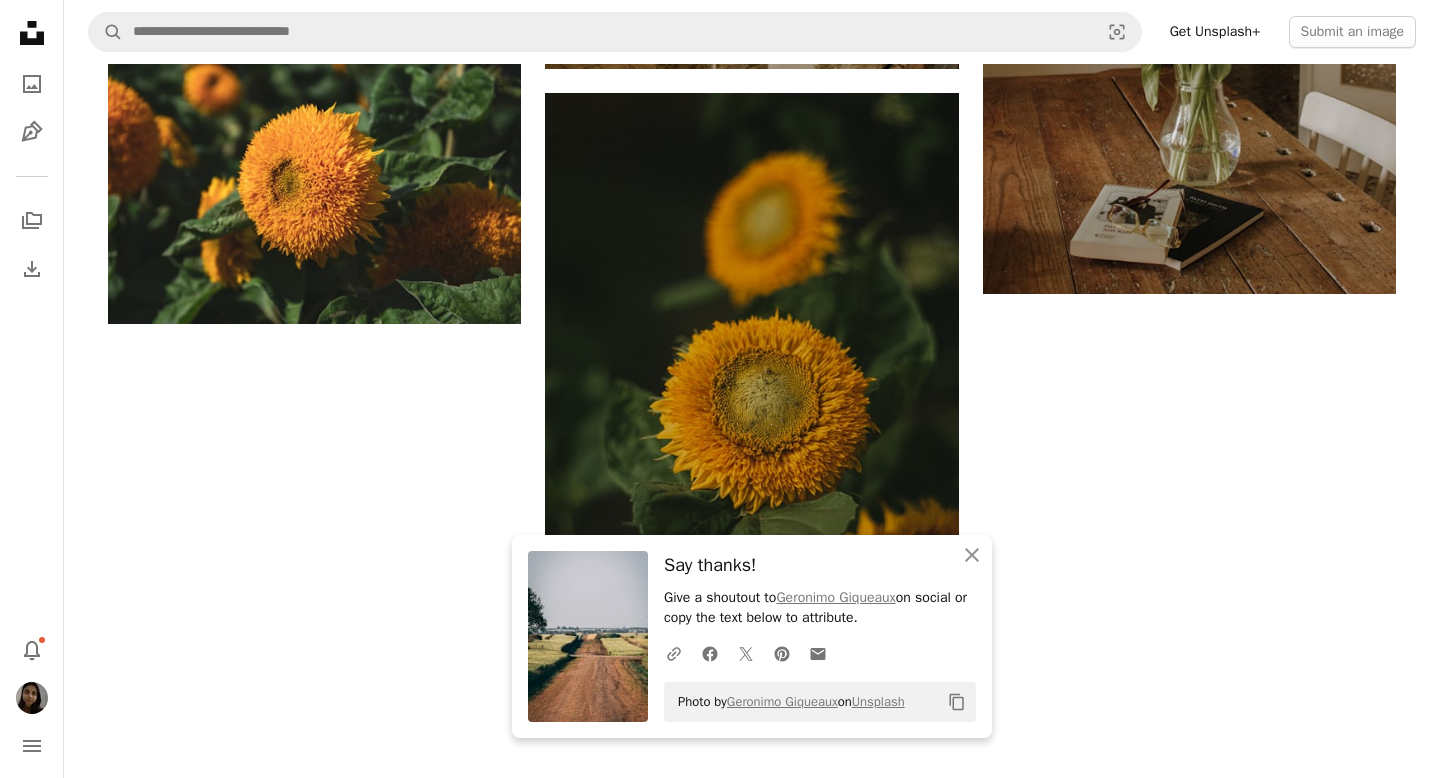 scroll, scrollTop: 3620, scrollLeft: 0, axis: vertical 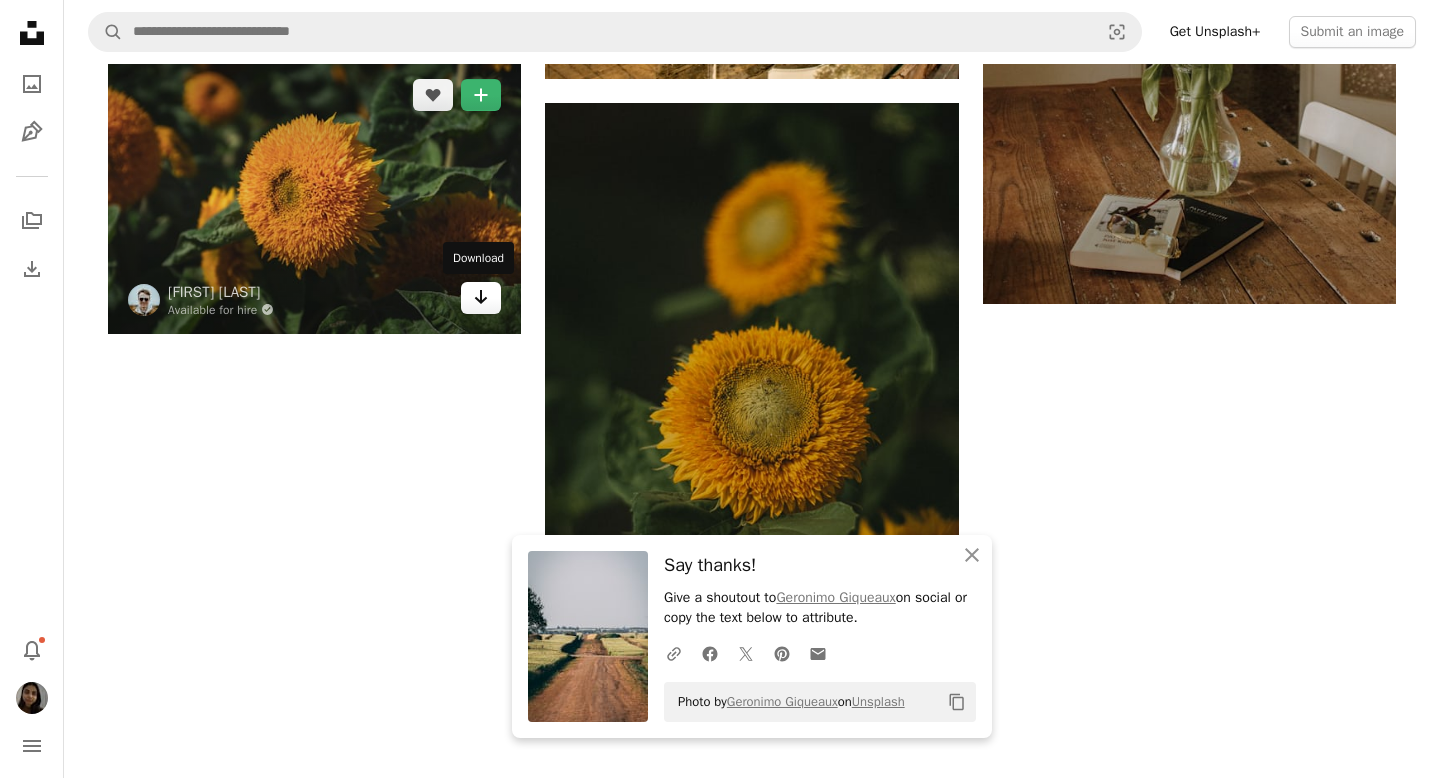 click on "Arrow pointing down" 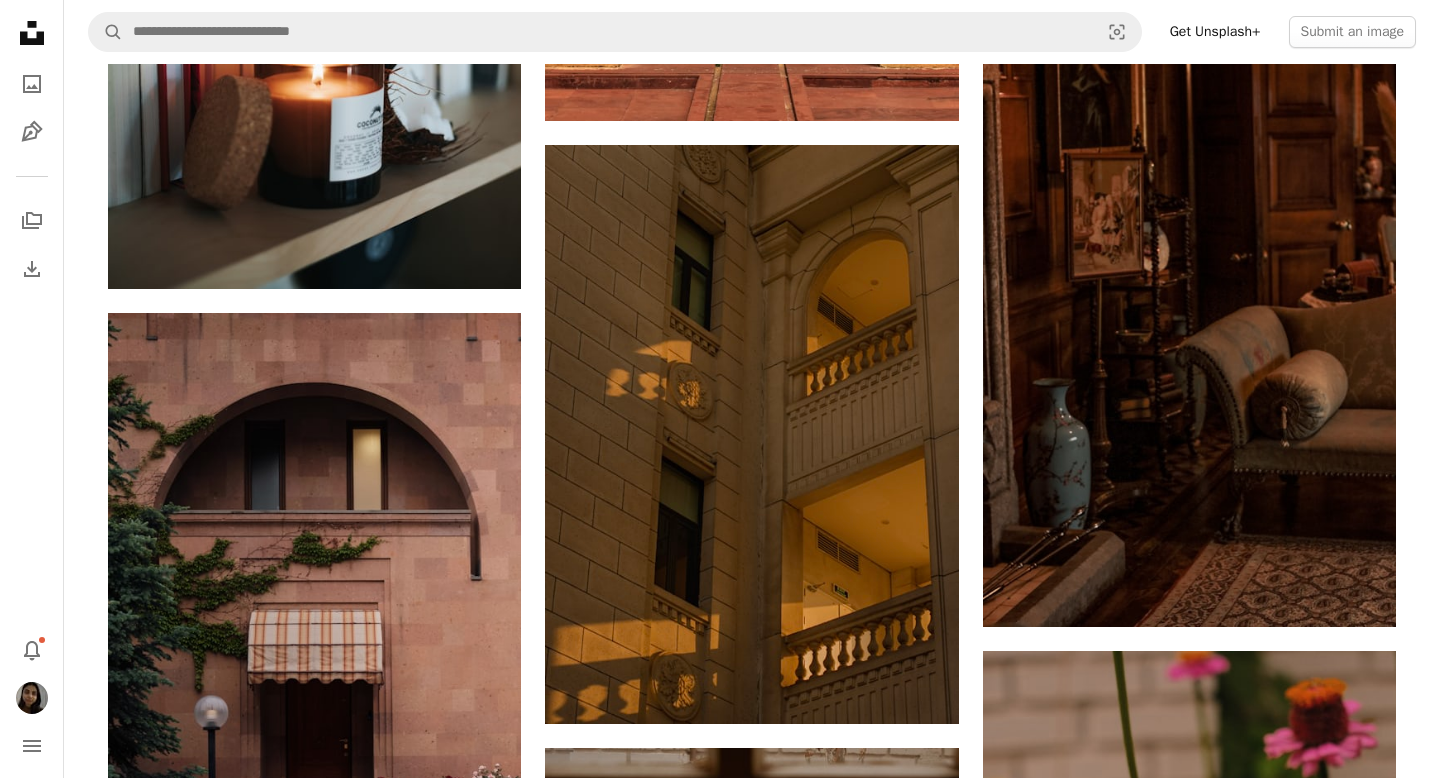 scroll, scrollTop: 1211, scrollLeft: 0, axis: vertical 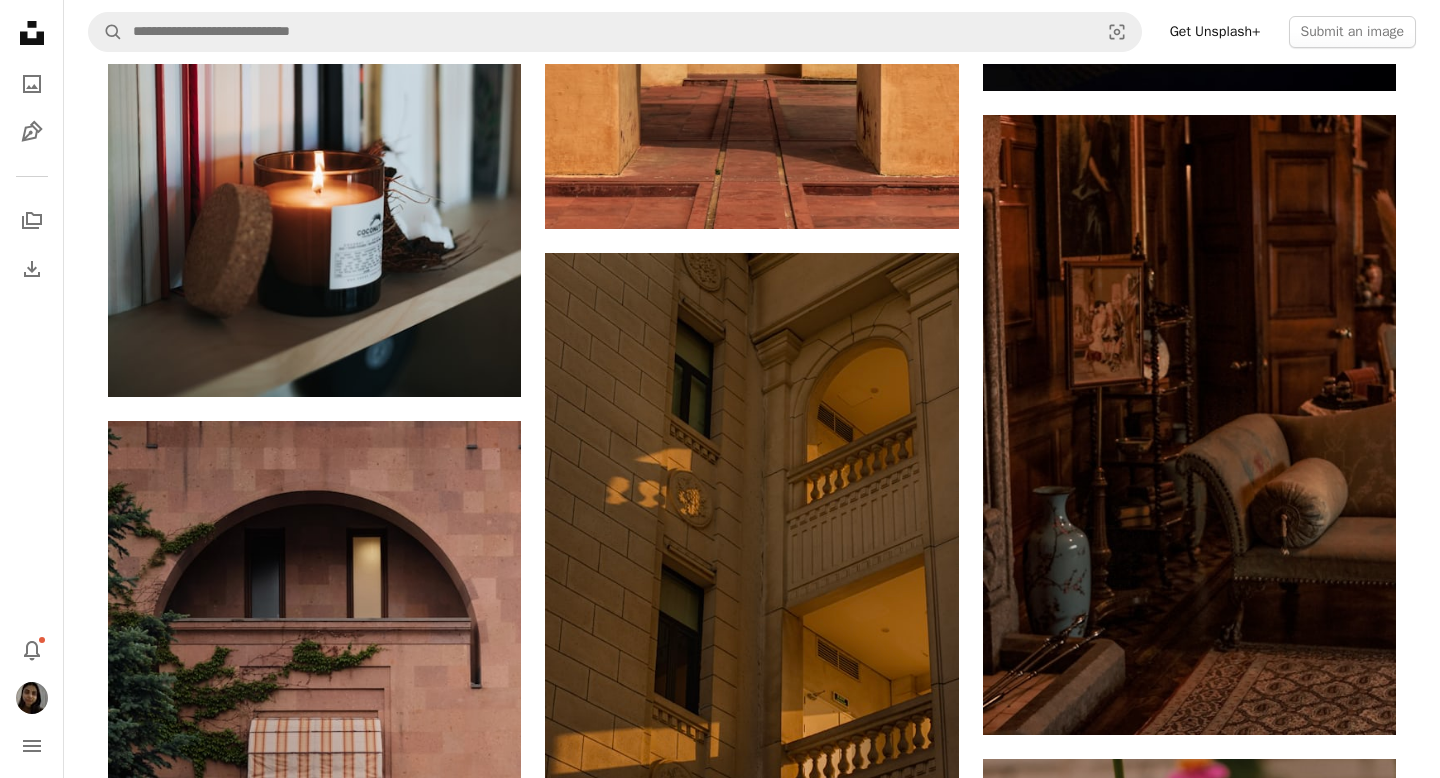 click on "A heart A plus sign [FIRST] [LAST] Arrow pointing down A heart A plus sign [FIRST] [LAST] Arrow pointing down A heart A plus sign [FIRST] [LAST] Arrow pointing down A heart A plus sign [FIRST] [LAST] Available for hire A checkmark inside of a circle Arrow pointing down A heart A plus sign [FIRST] [LAST] Available for hire A checkmark inside of a circle Arrow pointing down A heart A plus sign [FIRST] [LAST] Arrow pointing down A heart A plus sign [FIRST] [LAST] Arrow pointing down" at bounding box center (751, 1134) 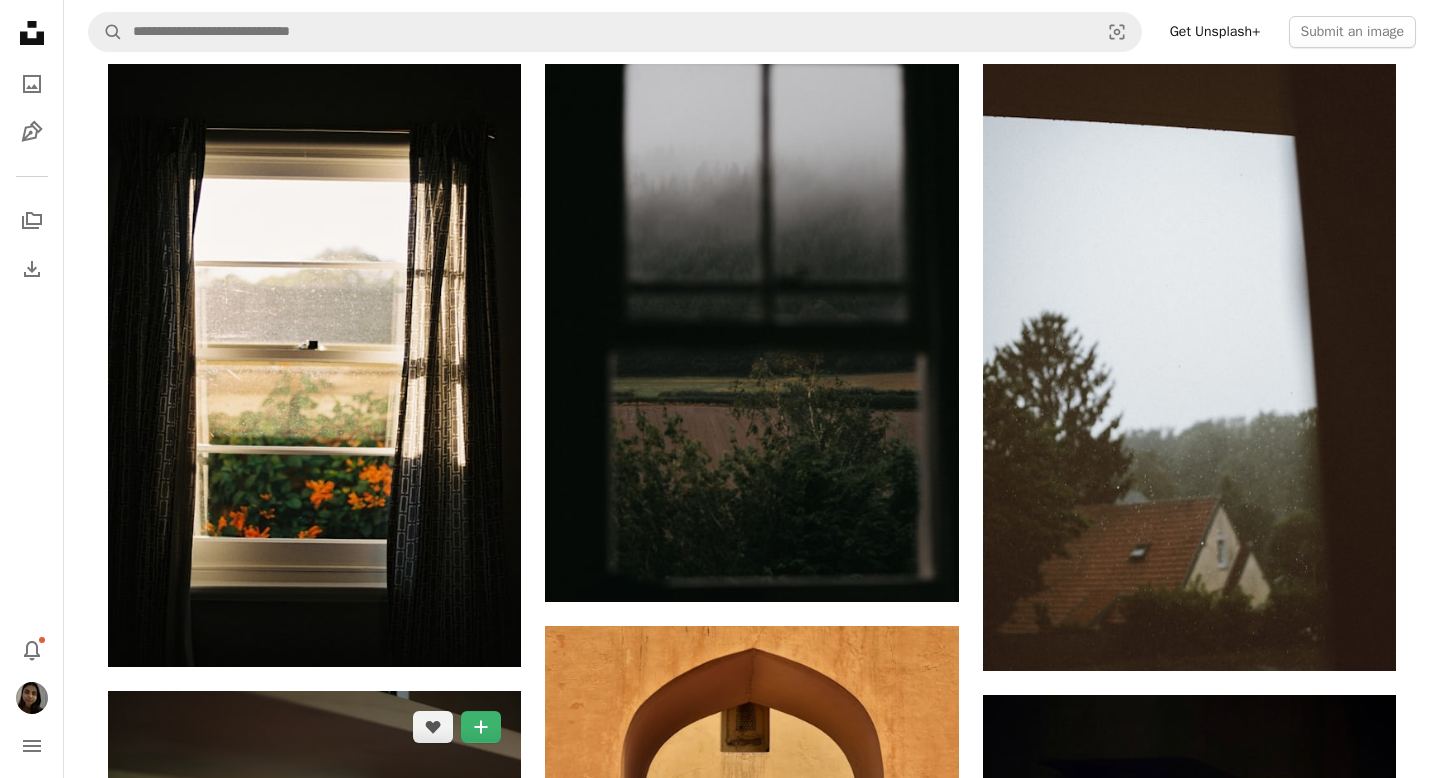 scroll, scrollTop: 278, scrollLeft: 0, axis: vertical 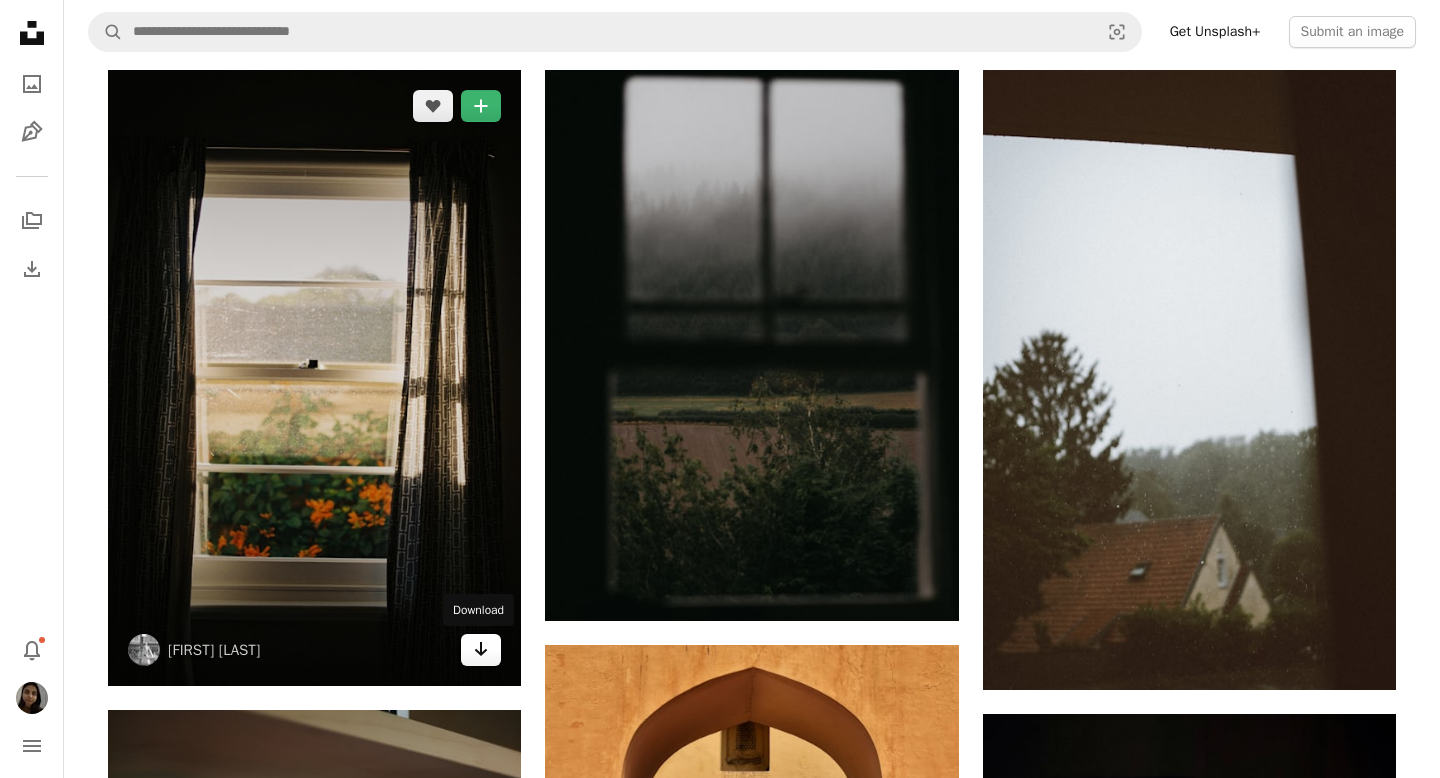 click on "Arrow pointing down" at bounding box center (481, 650) 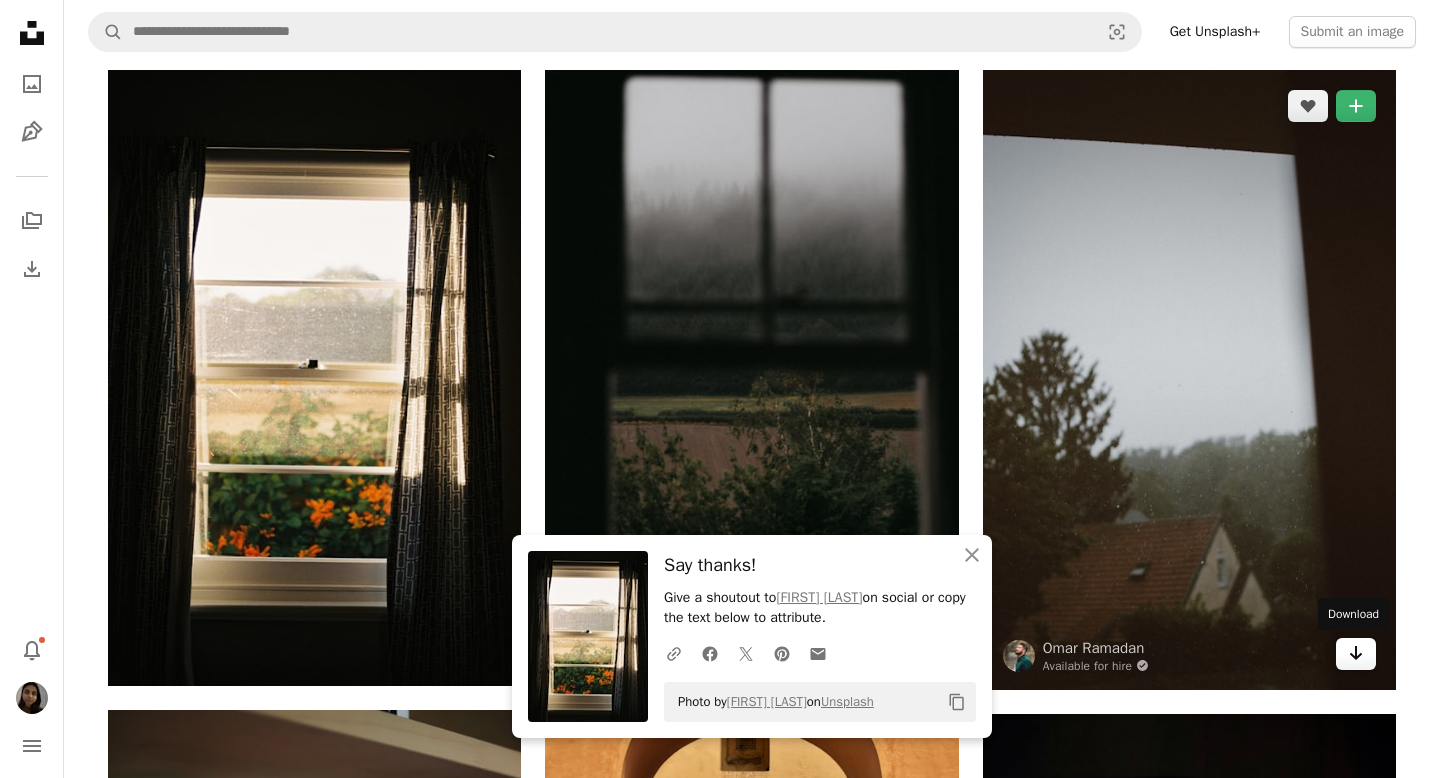 click on "Arrow pointing down" 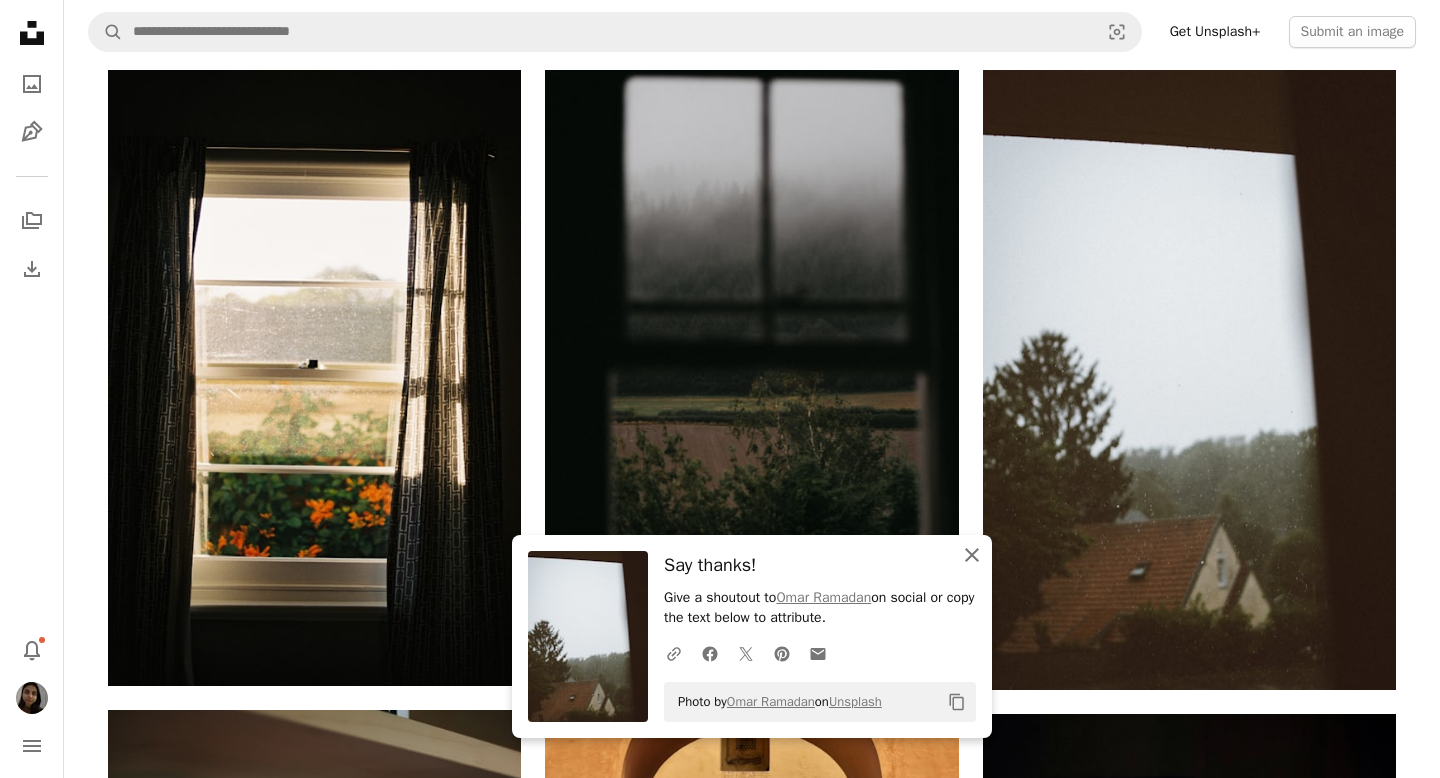 click on "An X shape" 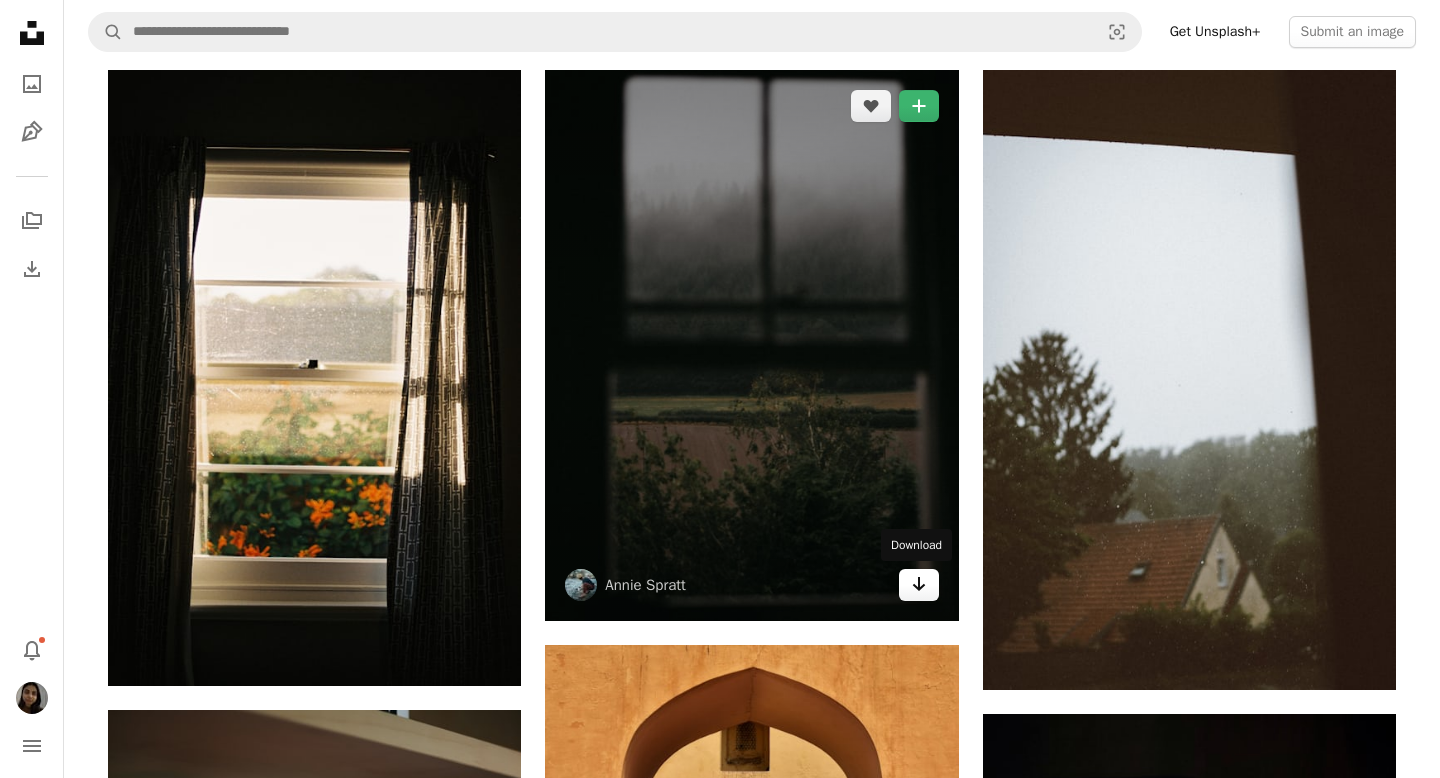 click on "Arrow pointing down" 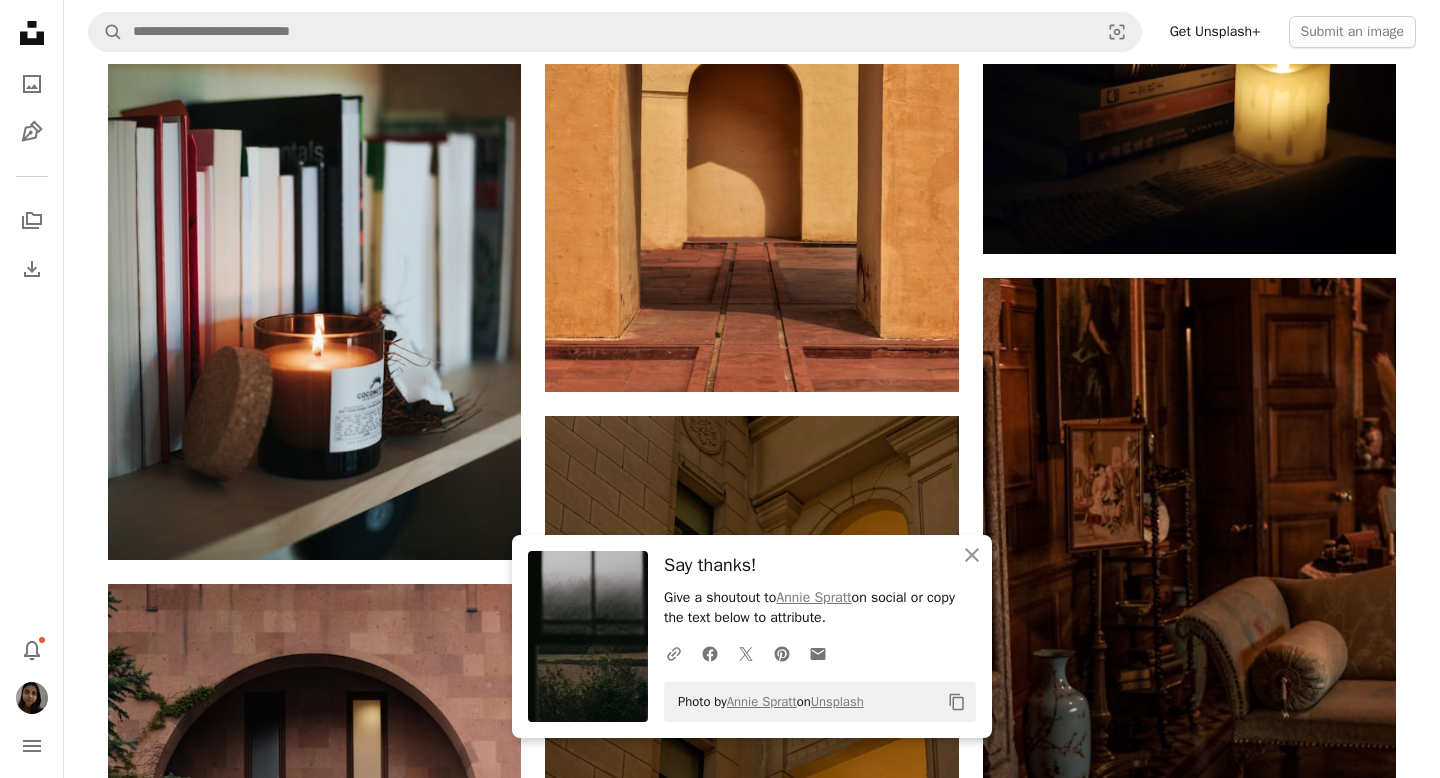 scroll, scrollTop: 1128, scrollLeft: 0, axis: vertical 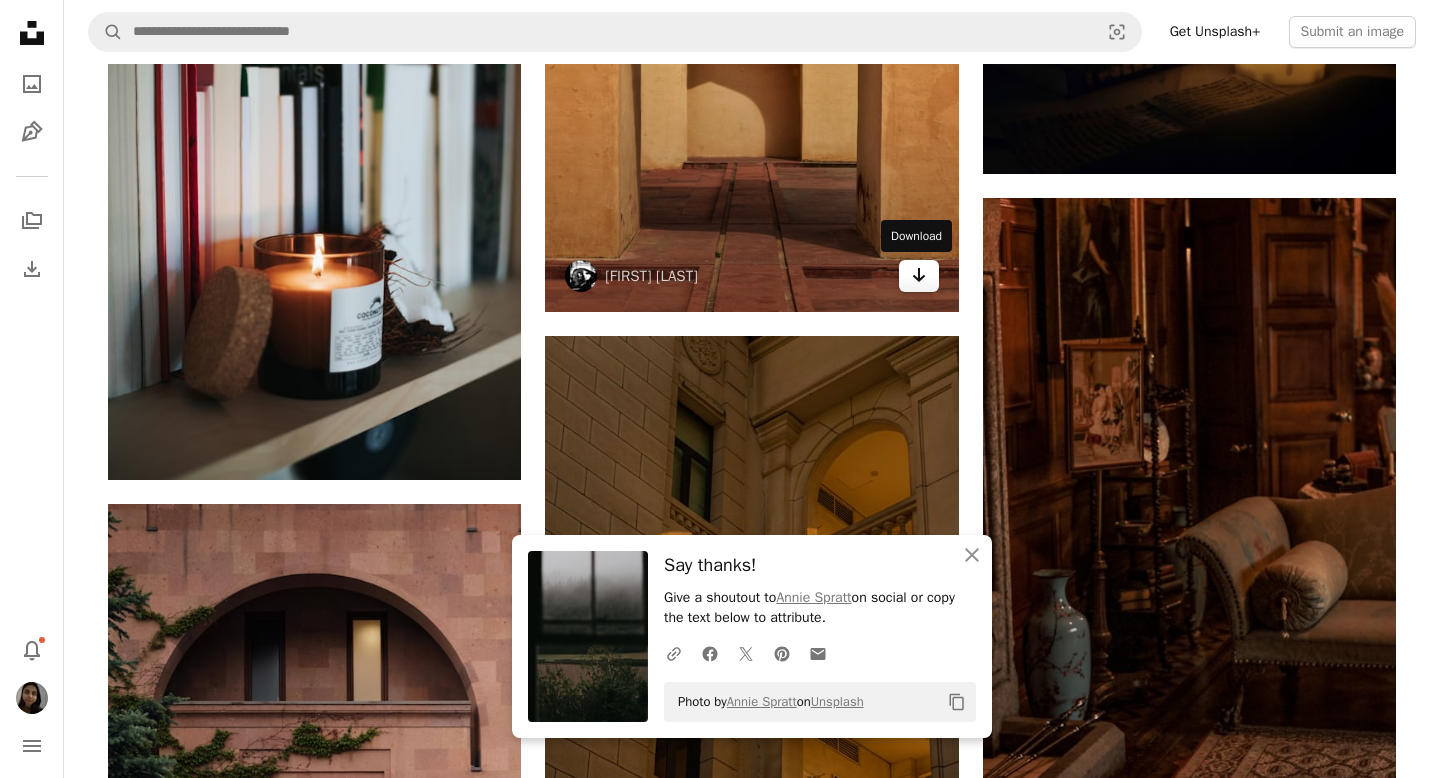 click on "Arrow pointing down" at bounding box center (919, 276) 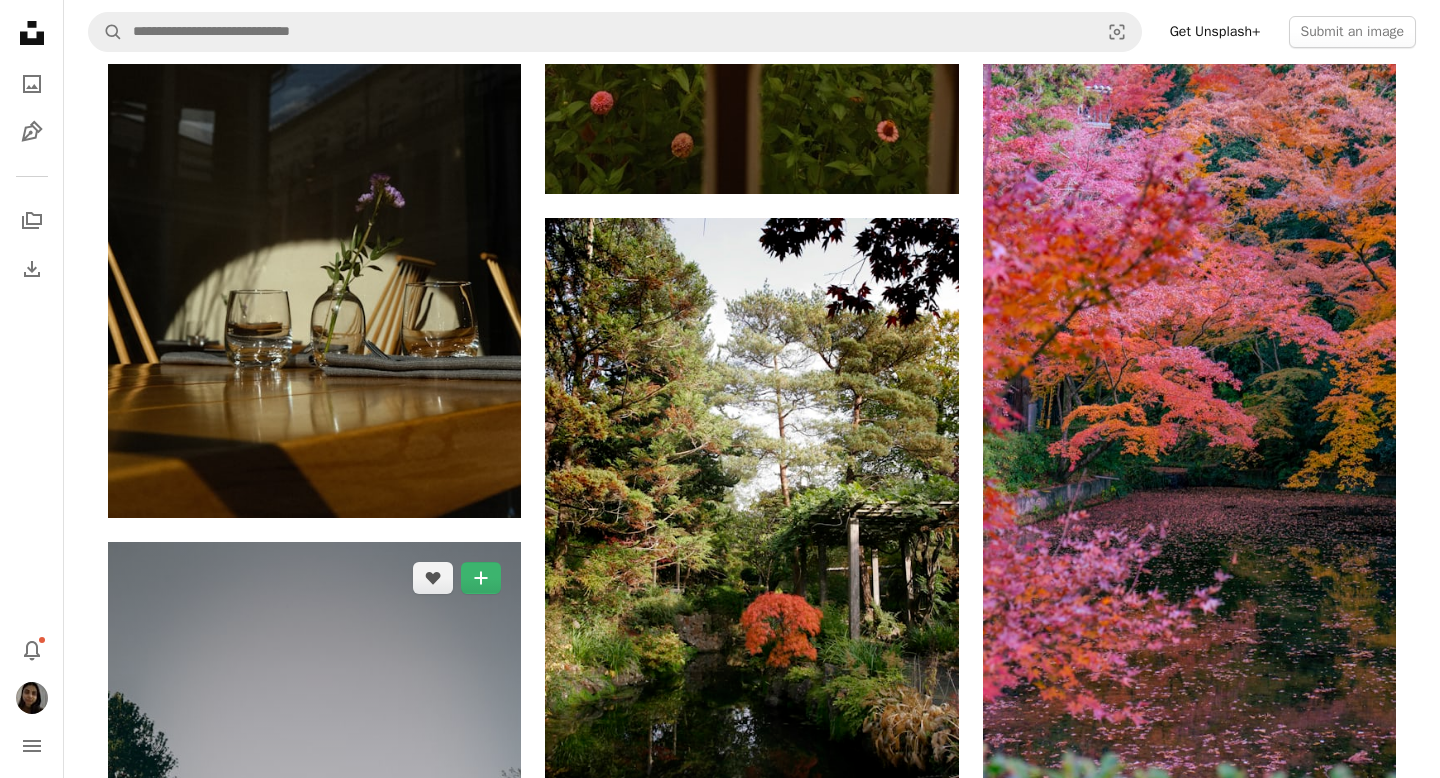 scroll, scrollTop: 2491, scrollLeft: 0, axis: vertical 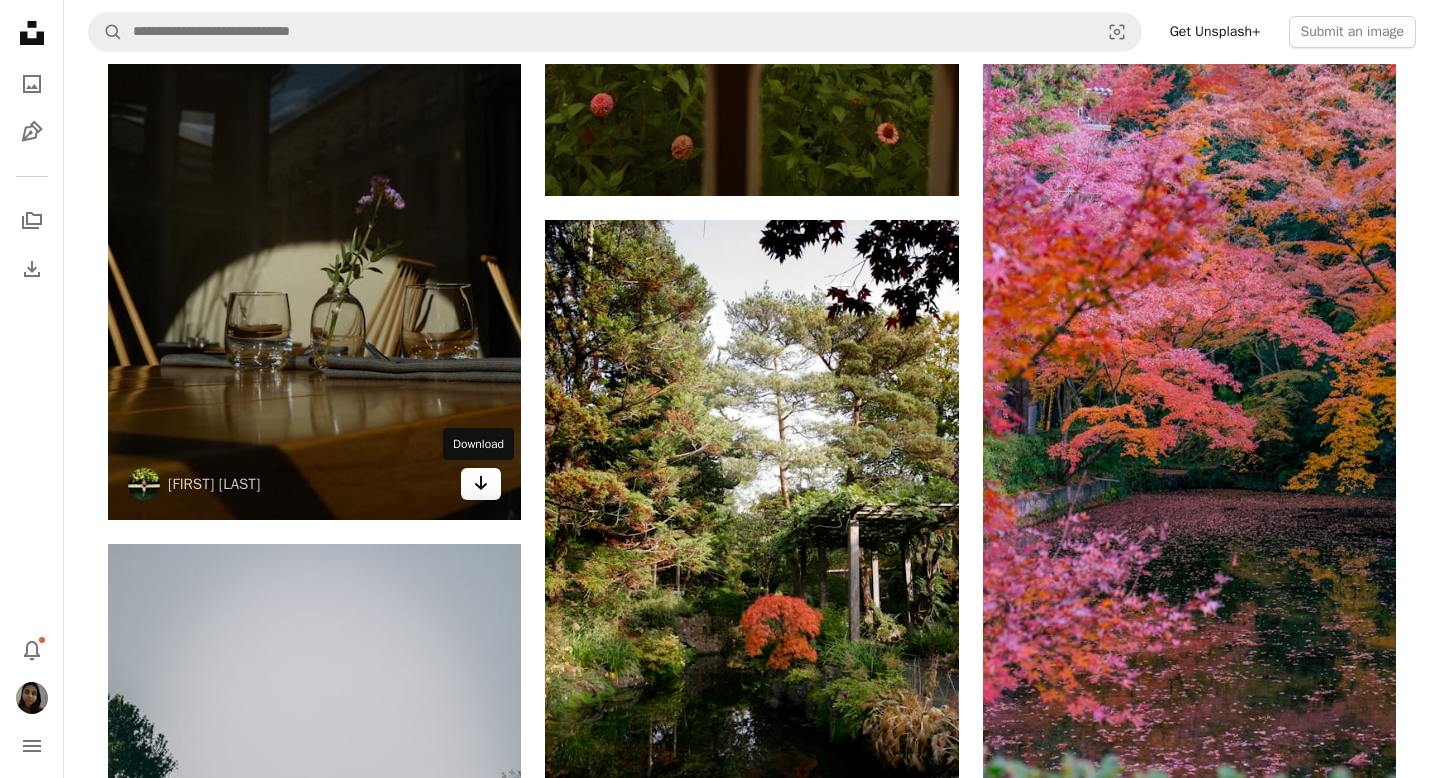 click on "Arrow pointing down" at bounding box center (481, 484) 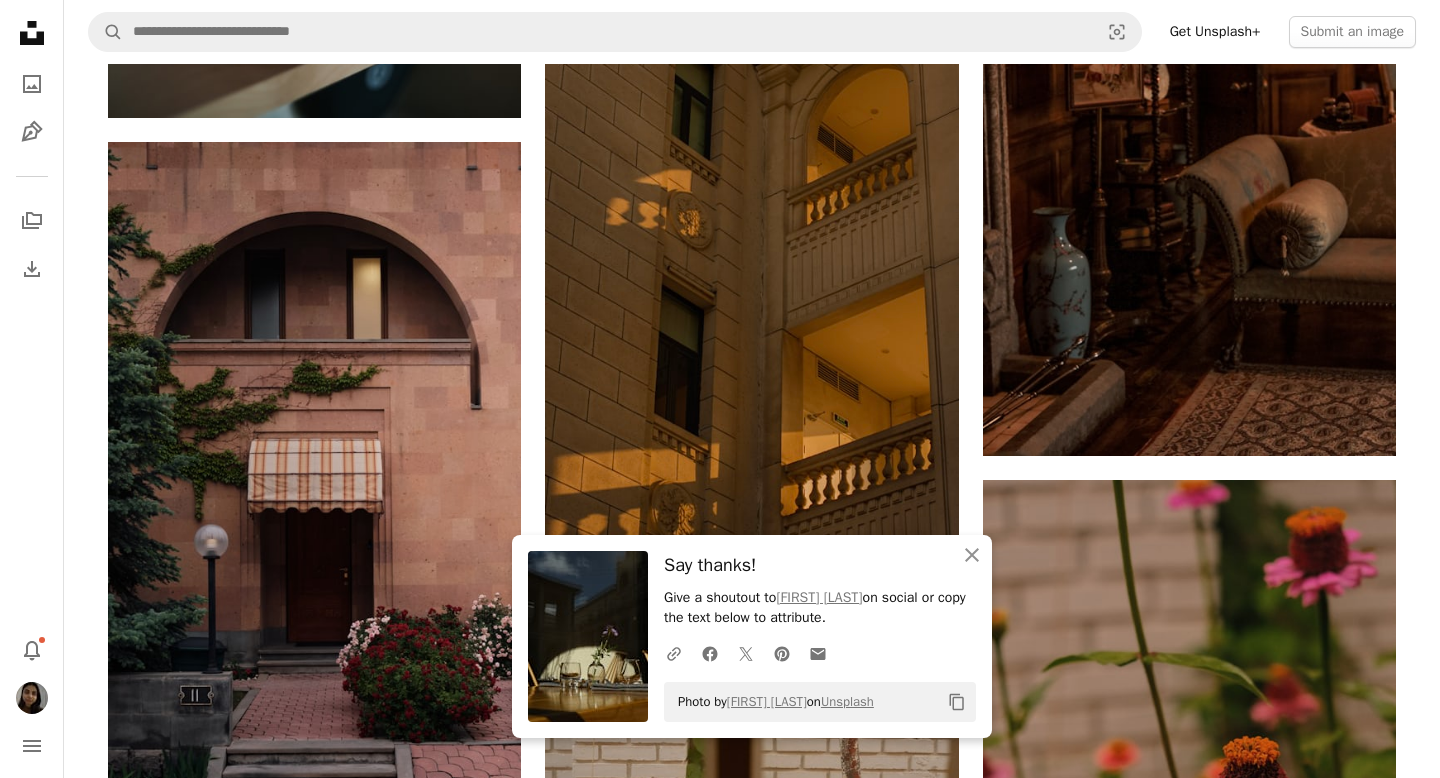 scroll, scrollTop: 1491, scrollLeft: 0, axis: vertical 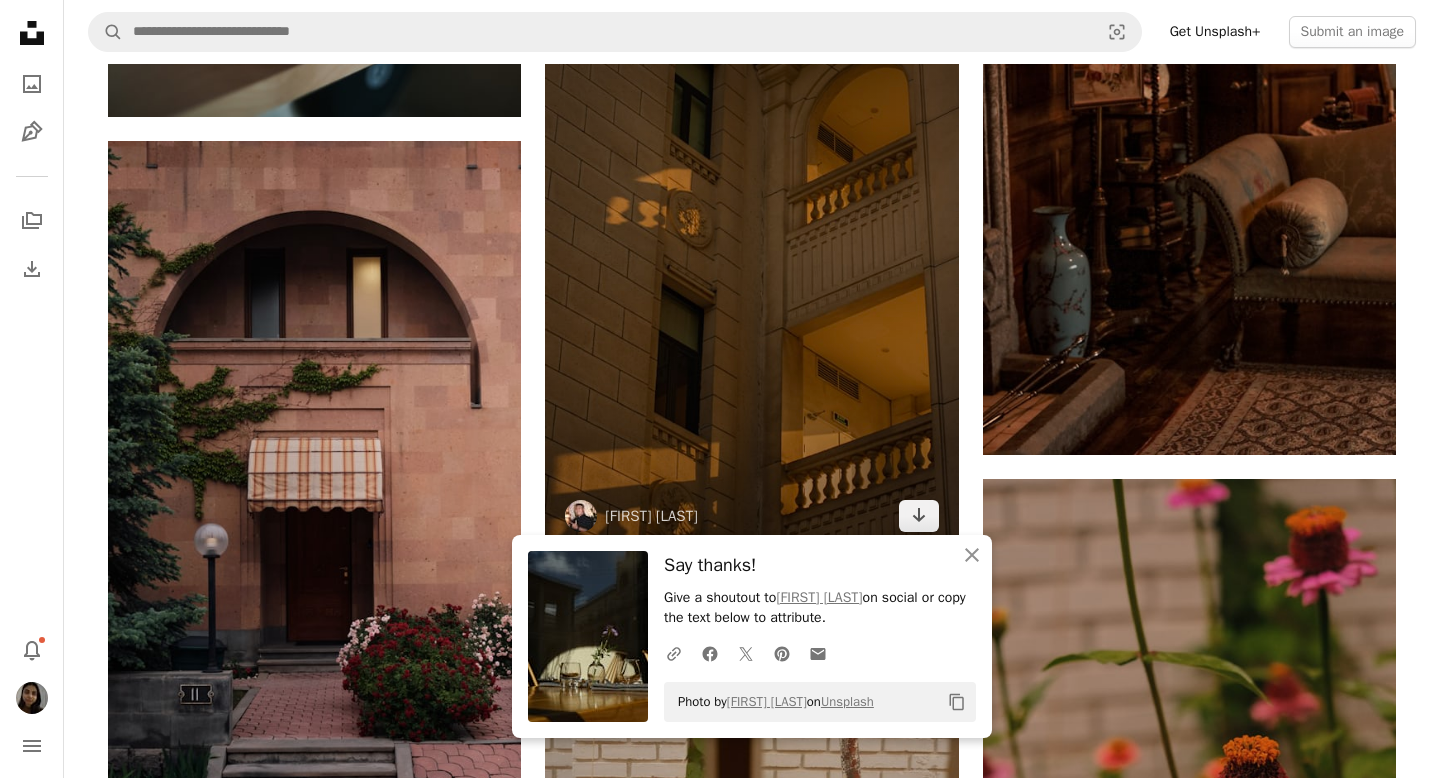 click at bounding box center [751, 262] 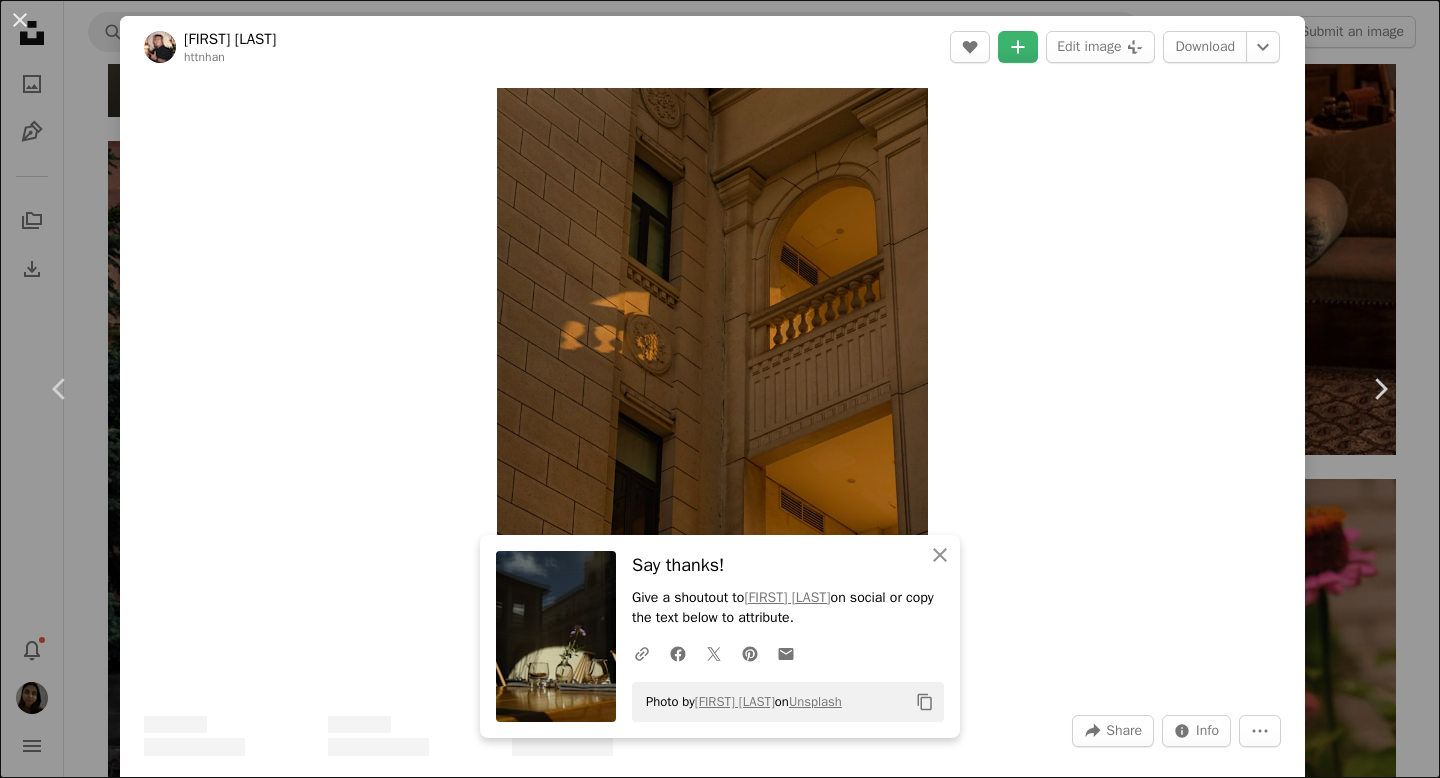click on "Close Say thanks! Give a shoutout to [FIRST] [LAST] on social or copy the text below to attribute. A URL sharing icon (chains) Facebook icon X (formerly Twitter) icon Pinterest icon An envelope Photo by [FIRST] [LAST] on Unsplash
Copy content [FIRST] [LAST] [FIRST] [LAST] A heart A plus sign Edit image   Plus sign for Unsplash+ Download Chevron down Zoom in ––– ––  –– ––– –––– –––– ––– ––  –– ––– –––– –––– ––– ––  –– ––– –––– –––– A forward-right arrow Share Info icon Info More Actions –––   – –––  – – ––  – ––––. ––– ––– ––––  –––– ––– ––– – –––– –––– ––– –––   –––– –––– Related images A heart A plus sign [FIRST] Available for hire A checkmark inside of a circle Arrow pointing down Plus sign for Unsplash+ A heart A plus sign For" at bounding box center (720, 389) 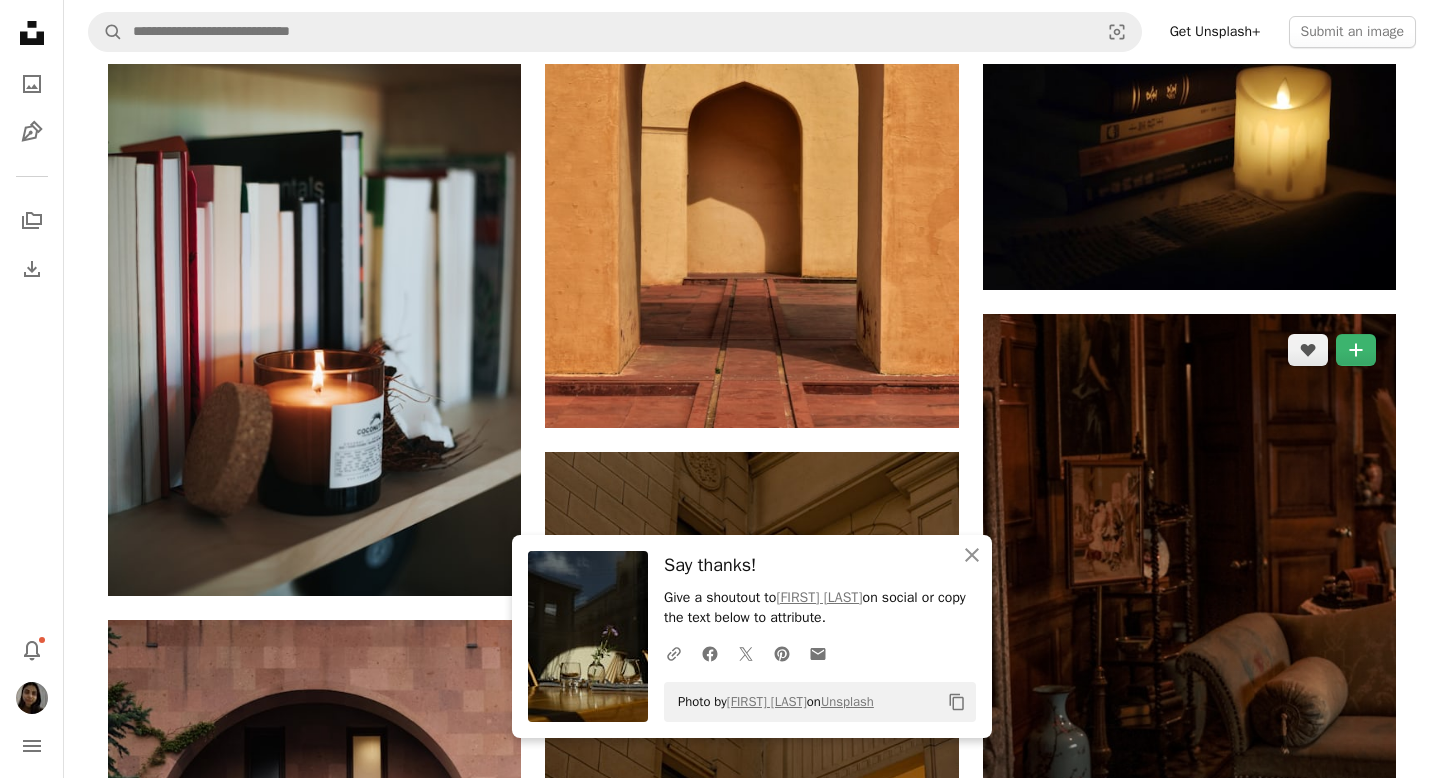 scroll, scrollTop: 912, scrollLeft: 0, axis: vertical 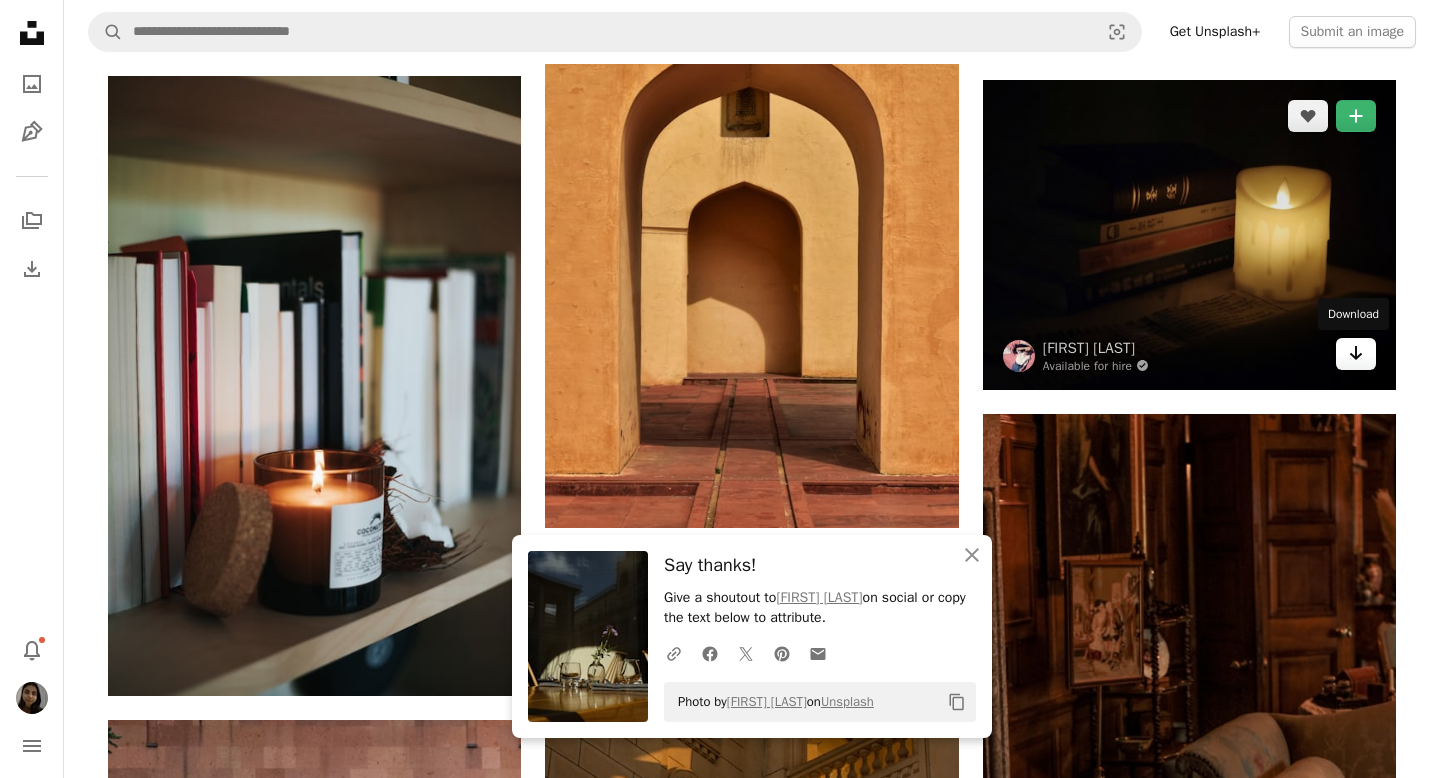 click on "Arrow pointing down" 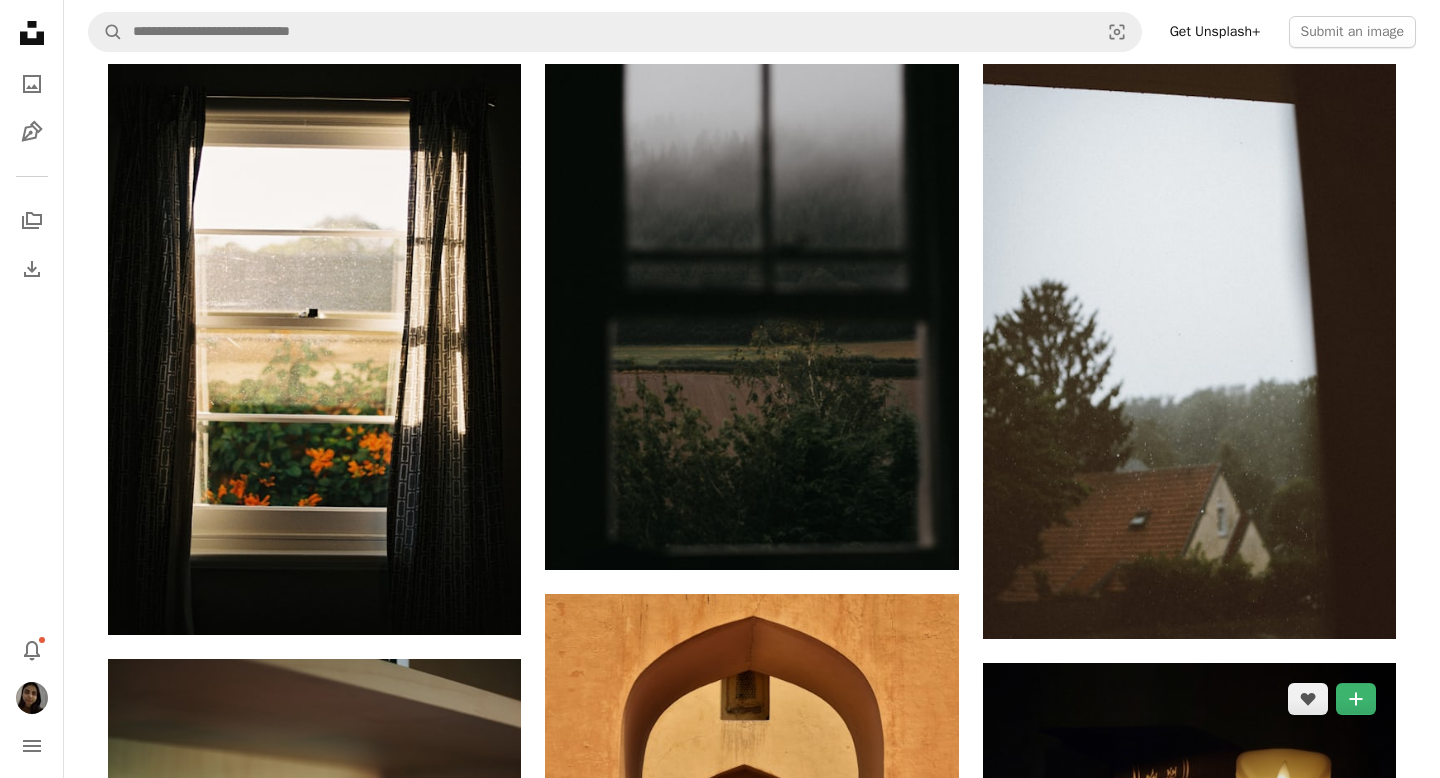 scroll, scrollTop: 333, scrollLeft: 0, axis: vertical 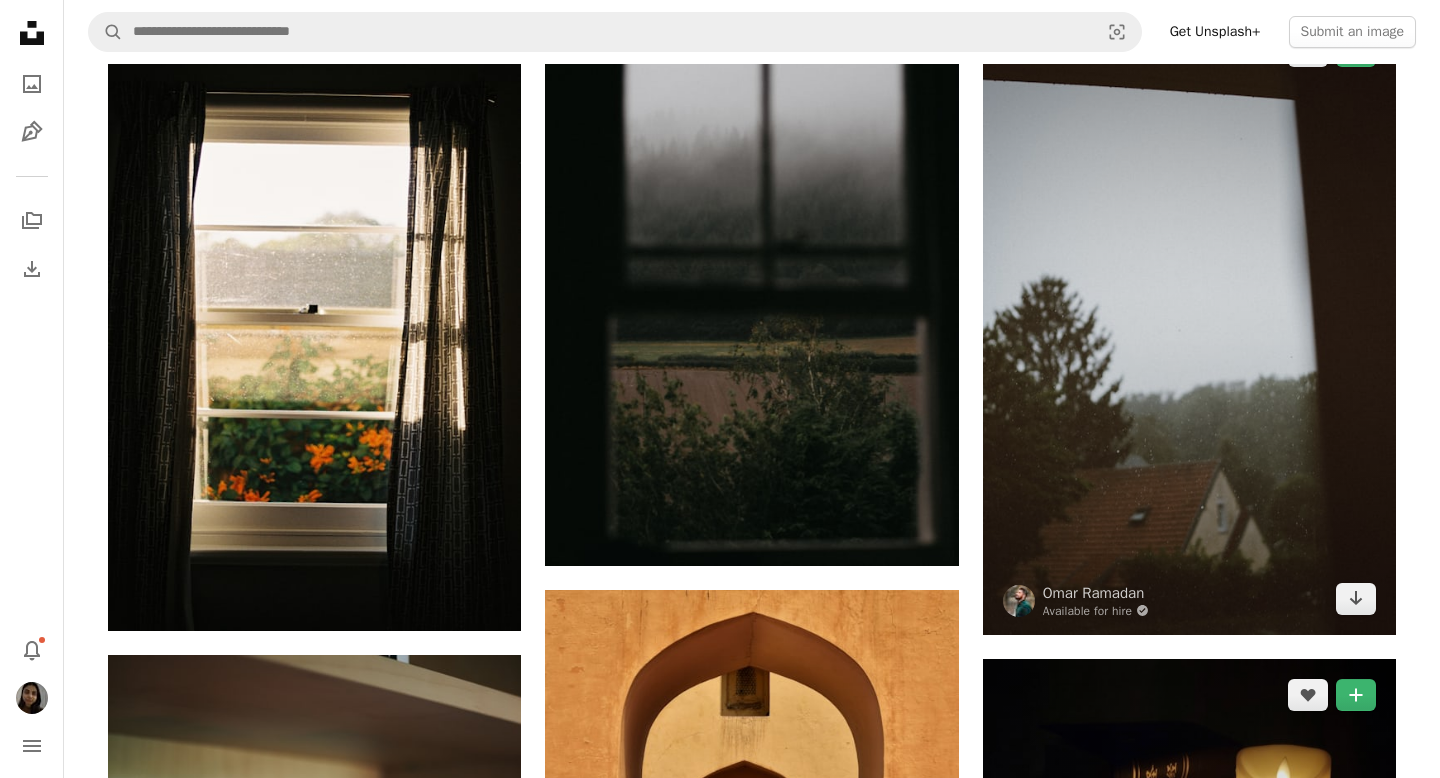 click at bounding box center [1189, 325] 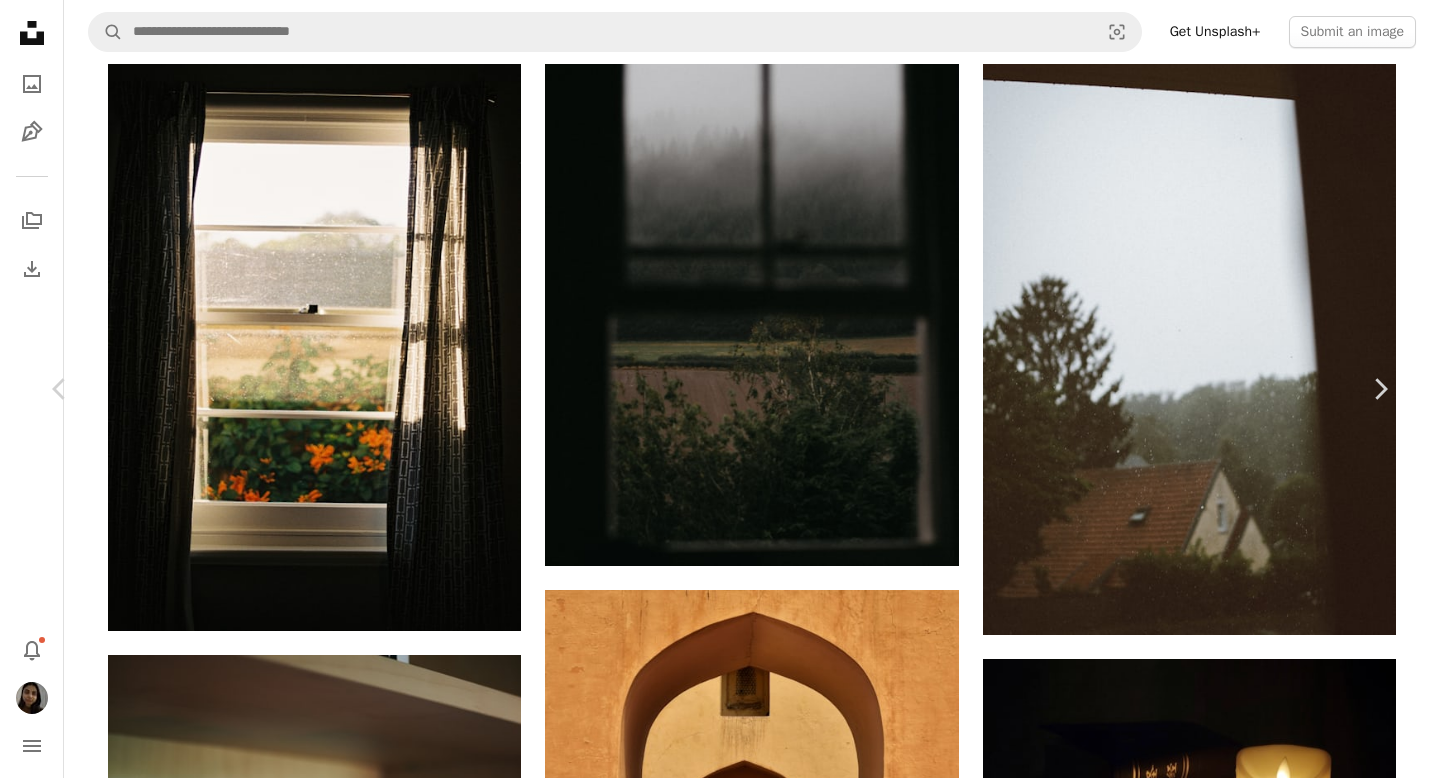 click on "A heart A plus sign [FIRST] [LAST] Arrow pointing down Plus sign for Unsplash+ A heart A plus sign For [FIRST] [LAST] For Unsplash+ A lock Purchase A heart A plus sign [FIRST] [LAST] Available for hire A checkmark inside of a circle Arrow pointing down A heart A plus sign [FIRST] [LAST] Arrow pointing down A heart A plus sign [FIRST] [LAST] Arrow pointing down A heart A plus sign [FIRST] [LAST] Arrow pointing down A heart A plus sign [FIRST] [LAST] Available for hire A checkmark inside of a circle Arrow pointing down Plus sign for Unsplash+ A heart A plus sign" at bounding box center [720, 4963] 